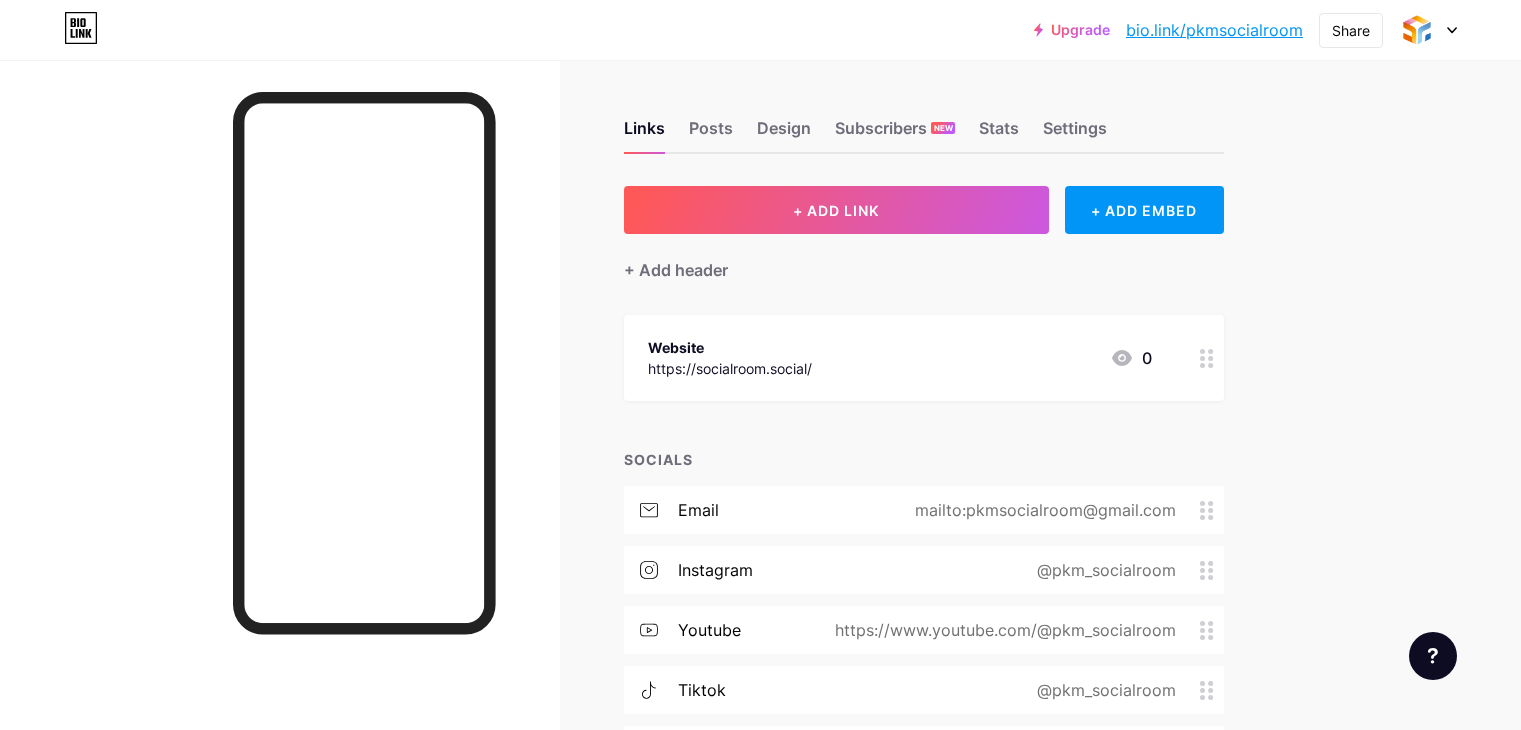 scroll, scrollTop: 0, scrollLeft: 0, axis: both 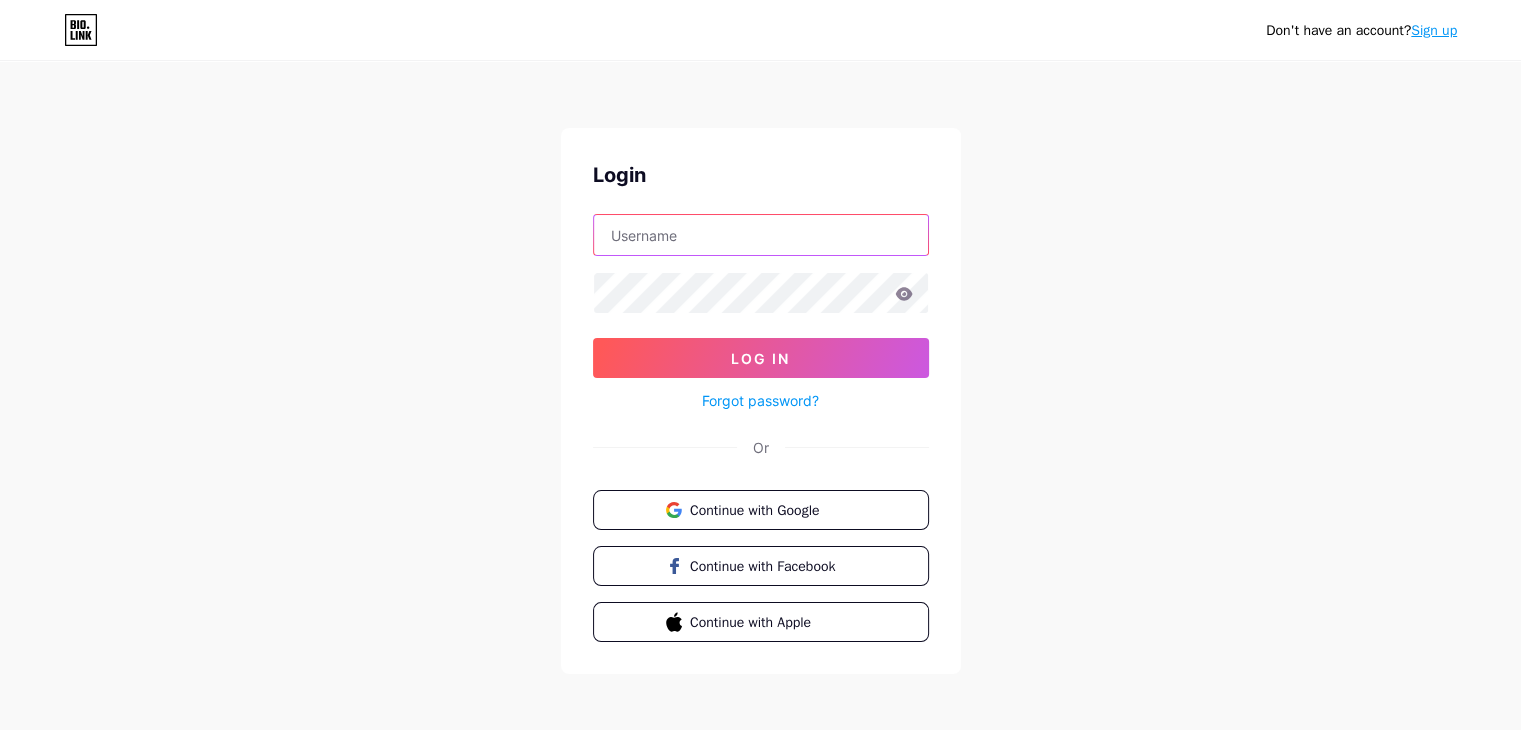 click at bounding box center (761, 235) 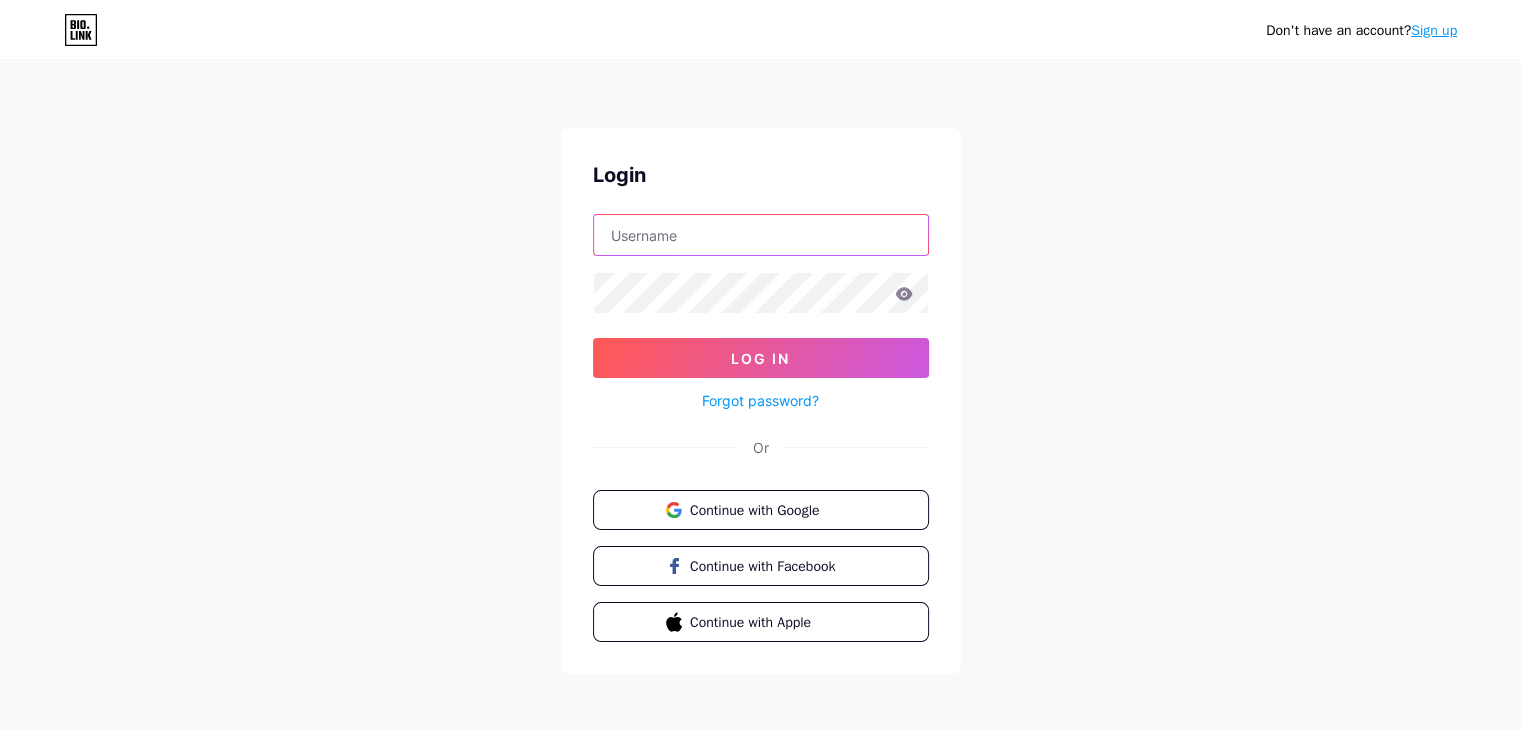 type on "pkmsocialroom@gmail.com" 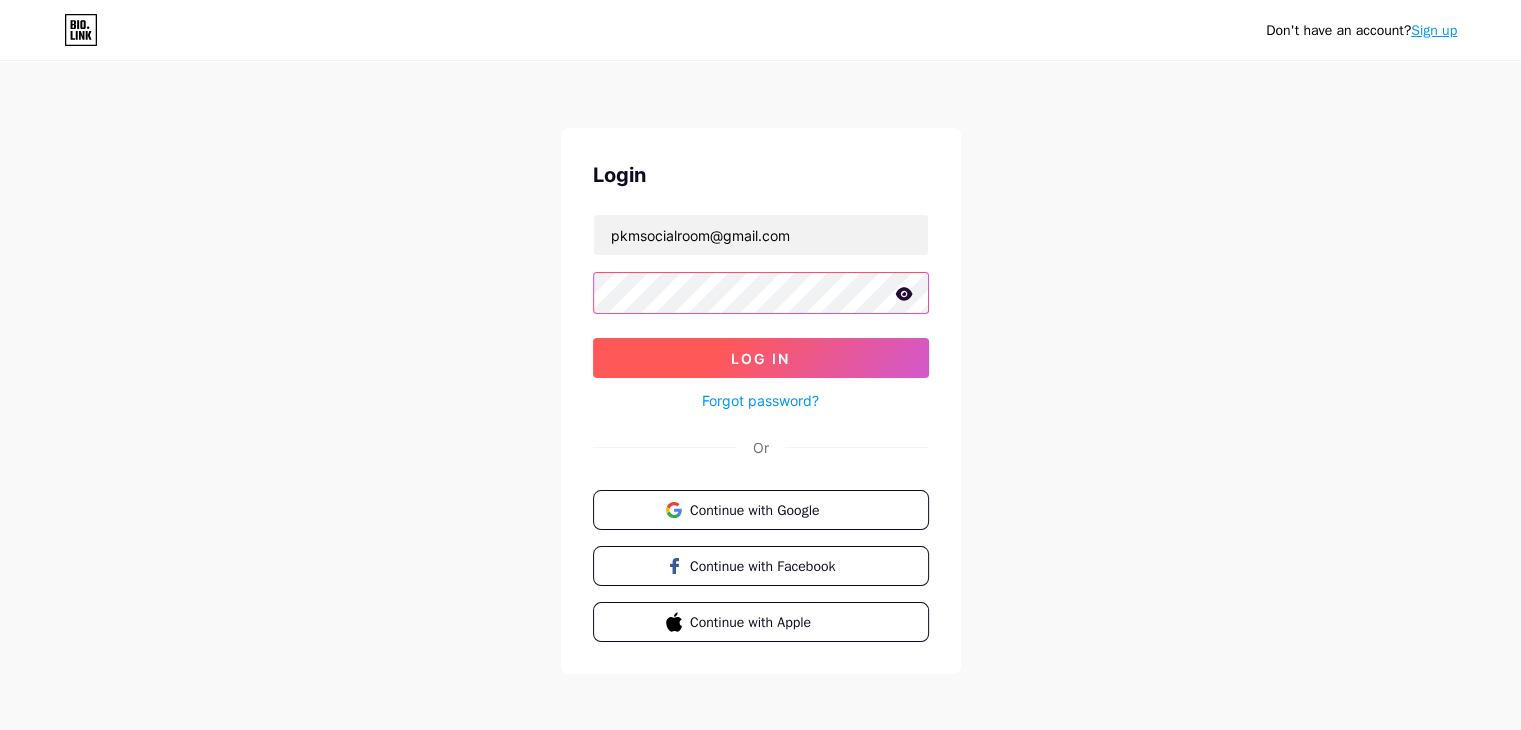 click on "Log In" at bounding box center [761, 358] 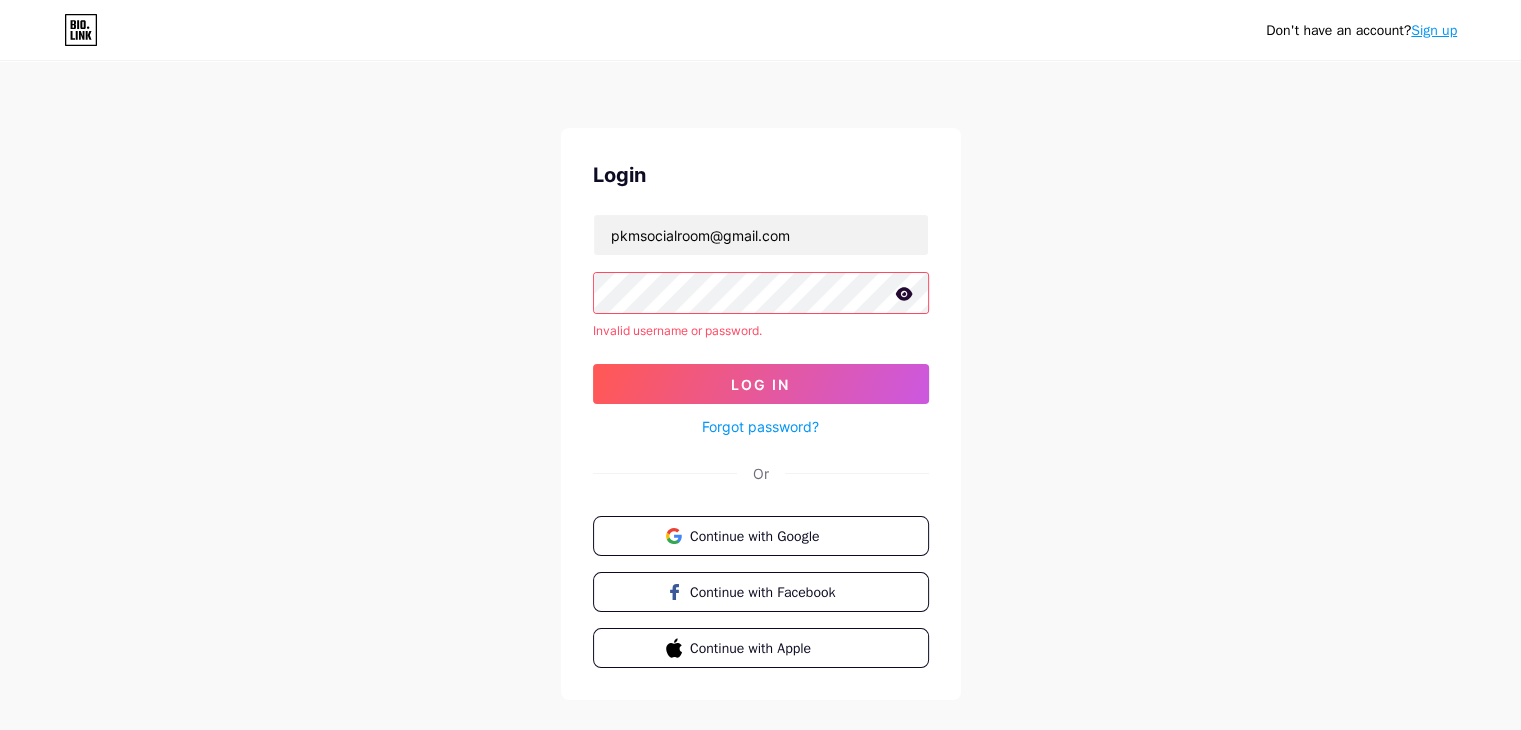 click 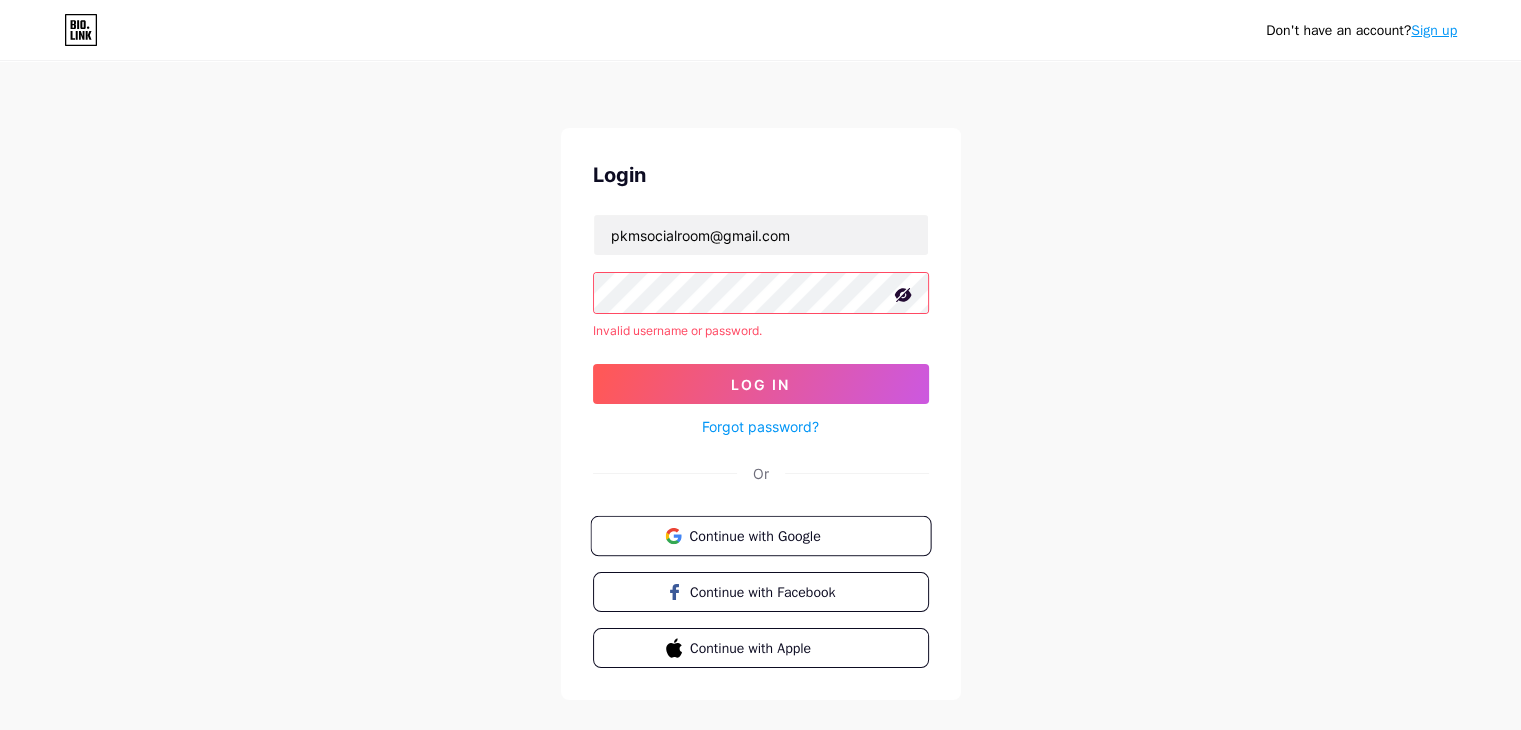 click on "Continue with Google" at bounding box center [760, 536] 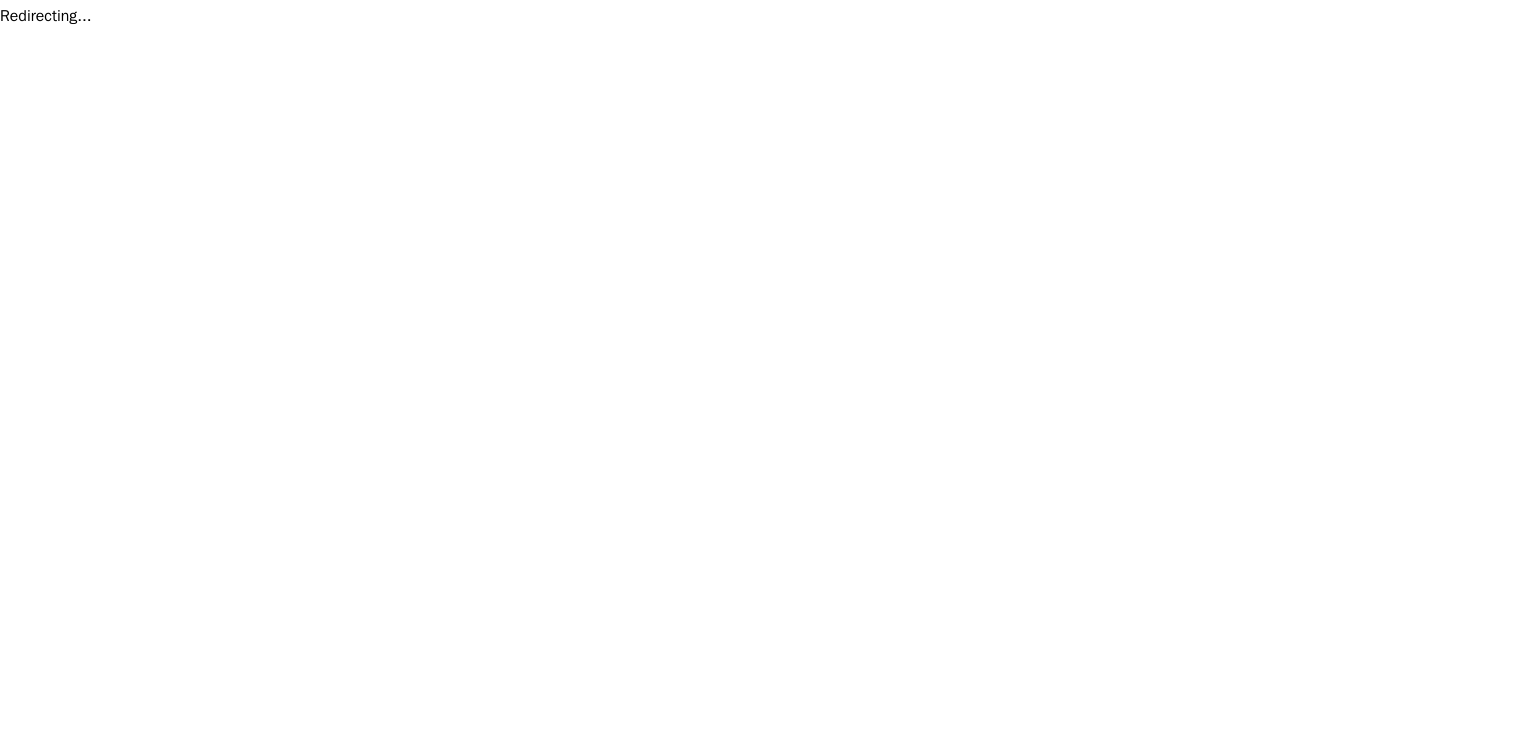 scroll, scrollTop: 0, scrollLeft: 0, axis: both 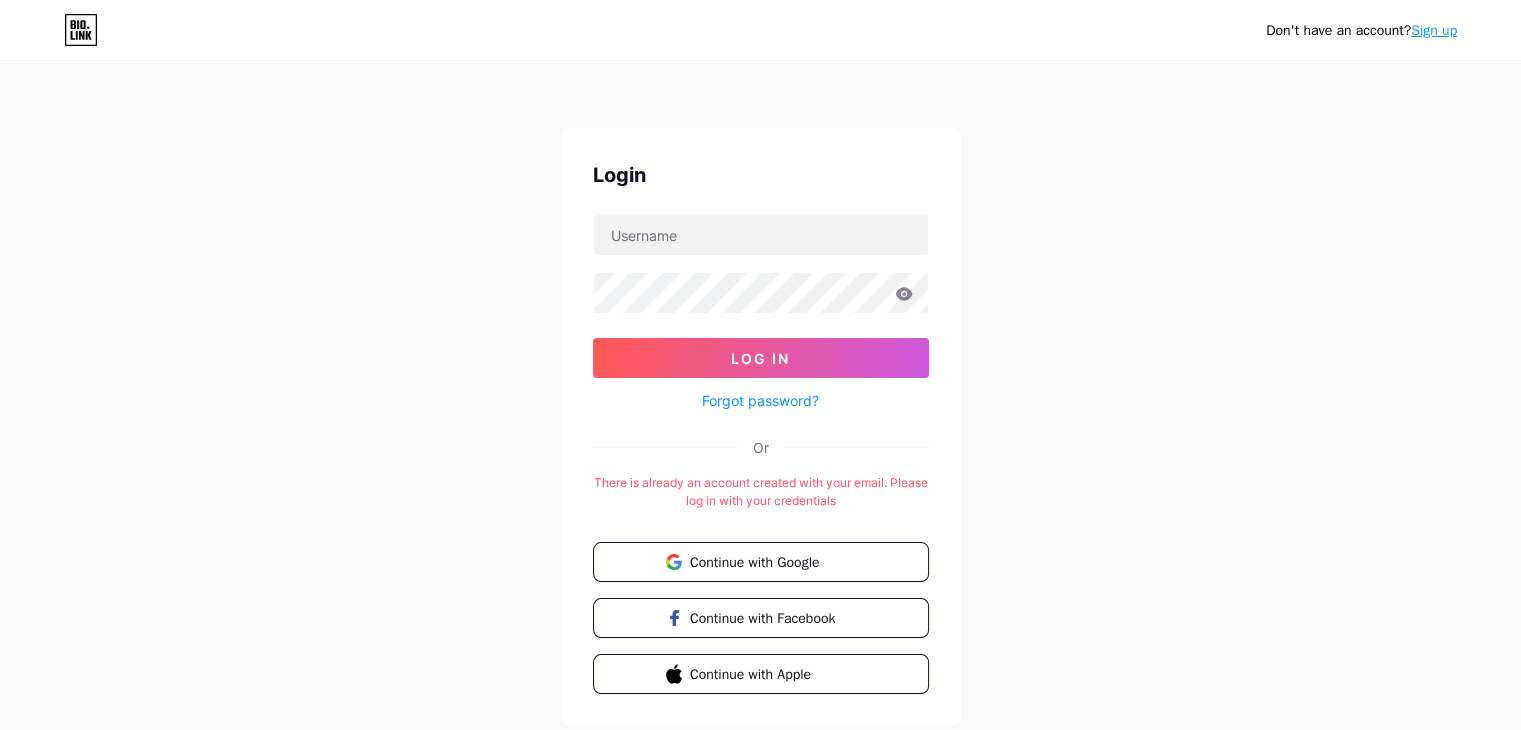 click on "Don't have an account?  Sign up   Login                   Log In
Forgot password?
Or     There is already an account created with your email. Please log in with your credentials   Continue with Google     Continue with Facebook
Continue with Apple" at bounding box center (760, 395) 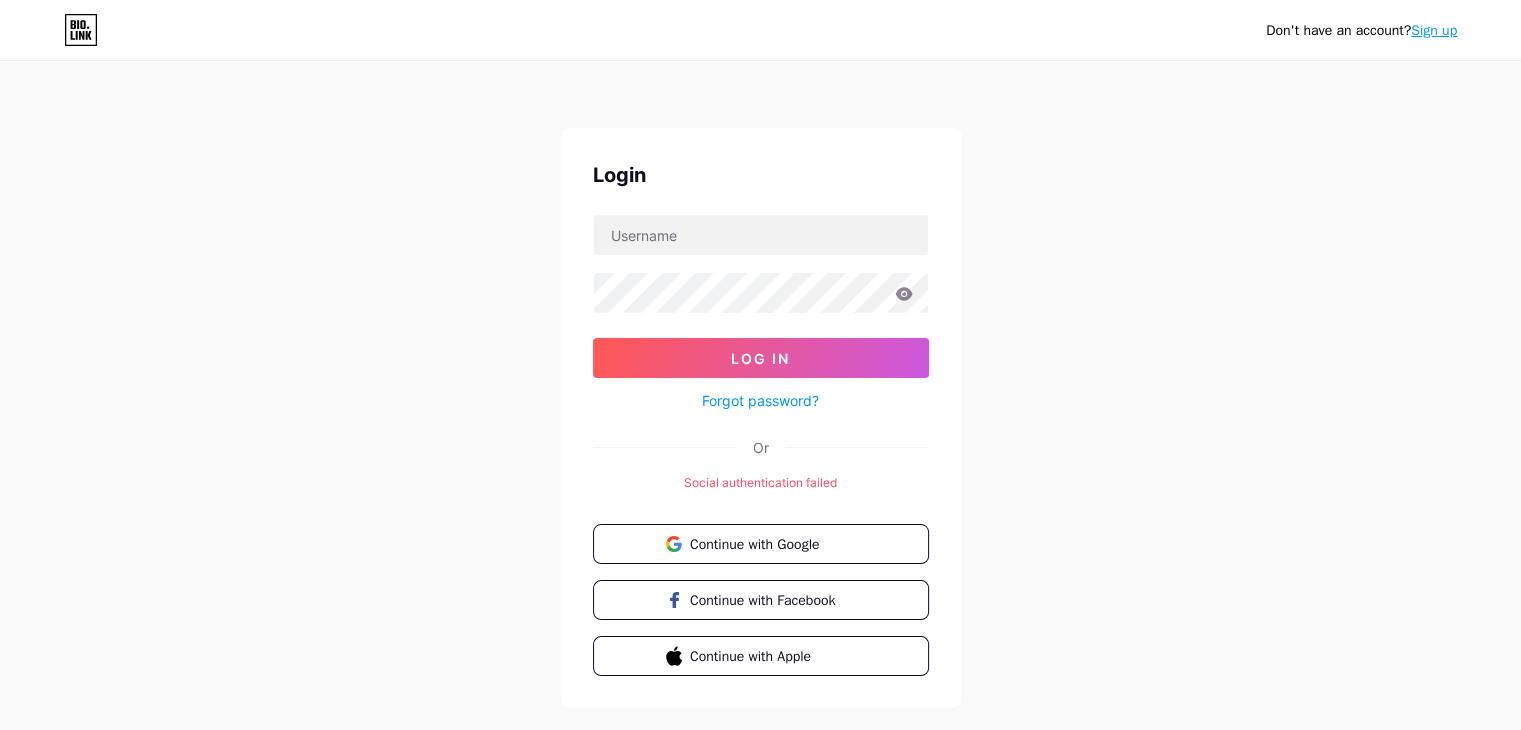 scroll, scrollTop: 40, scrollLeft: 0, axis: vertical 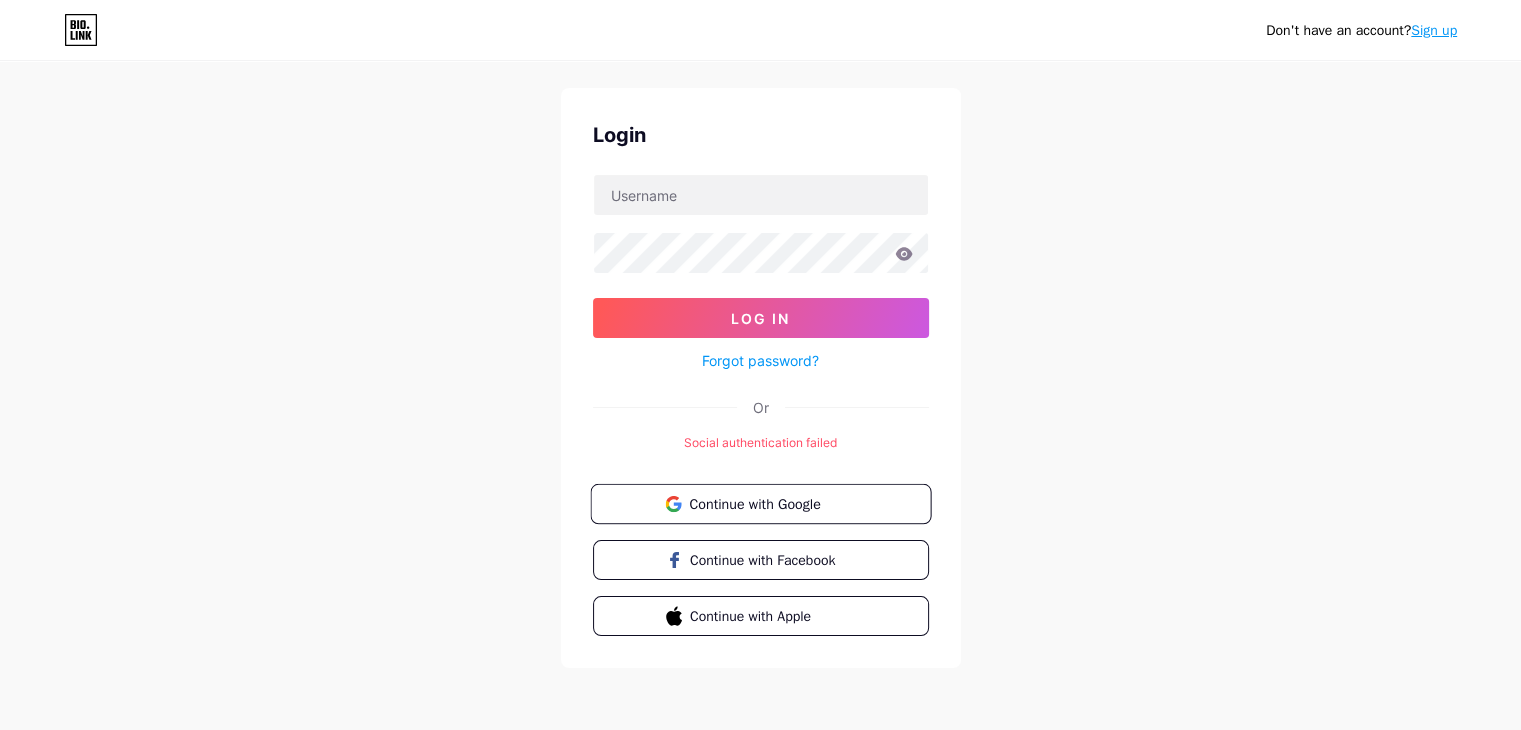 click at bounding box center [673, 503] 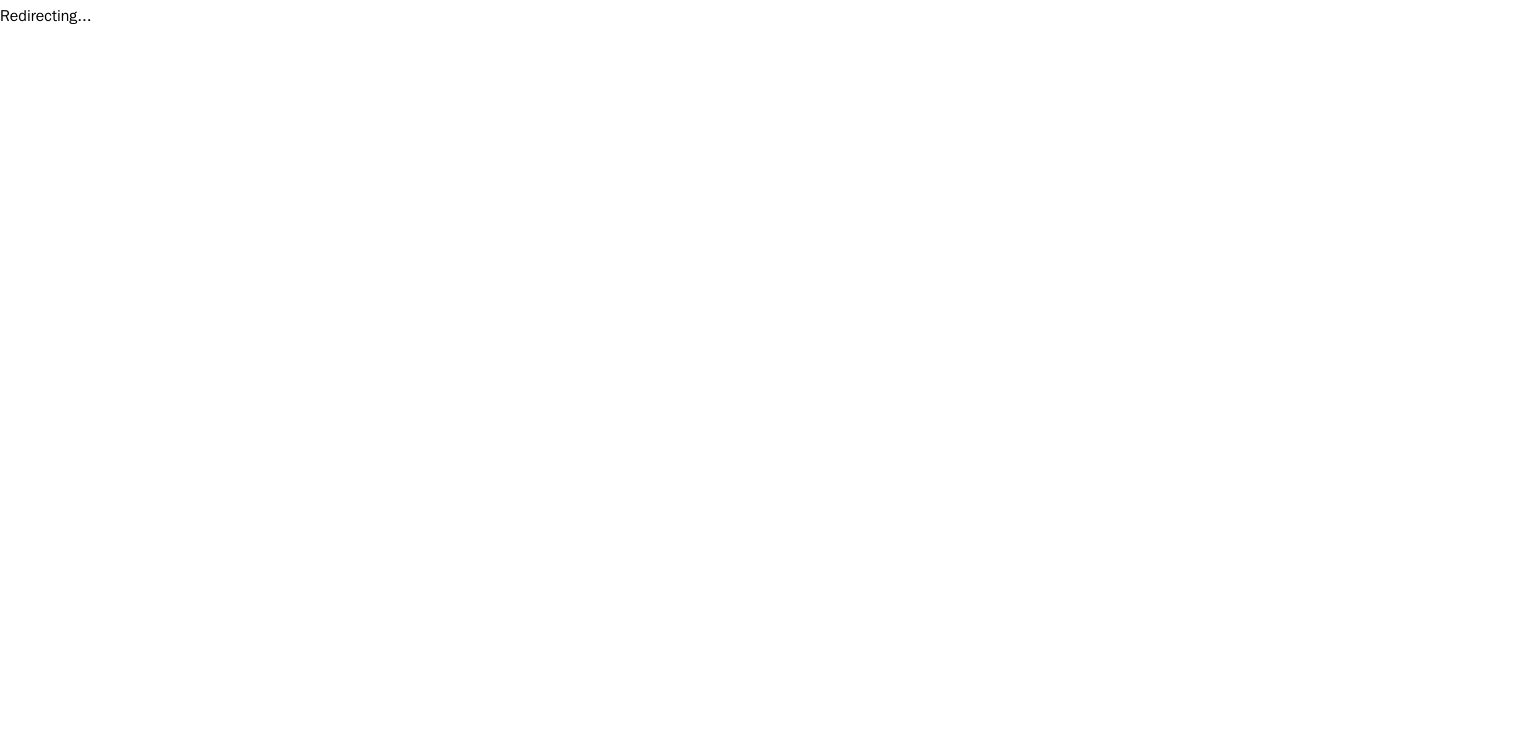 scroll, scrollTop: 0, scrollLeft: 0, axis: both 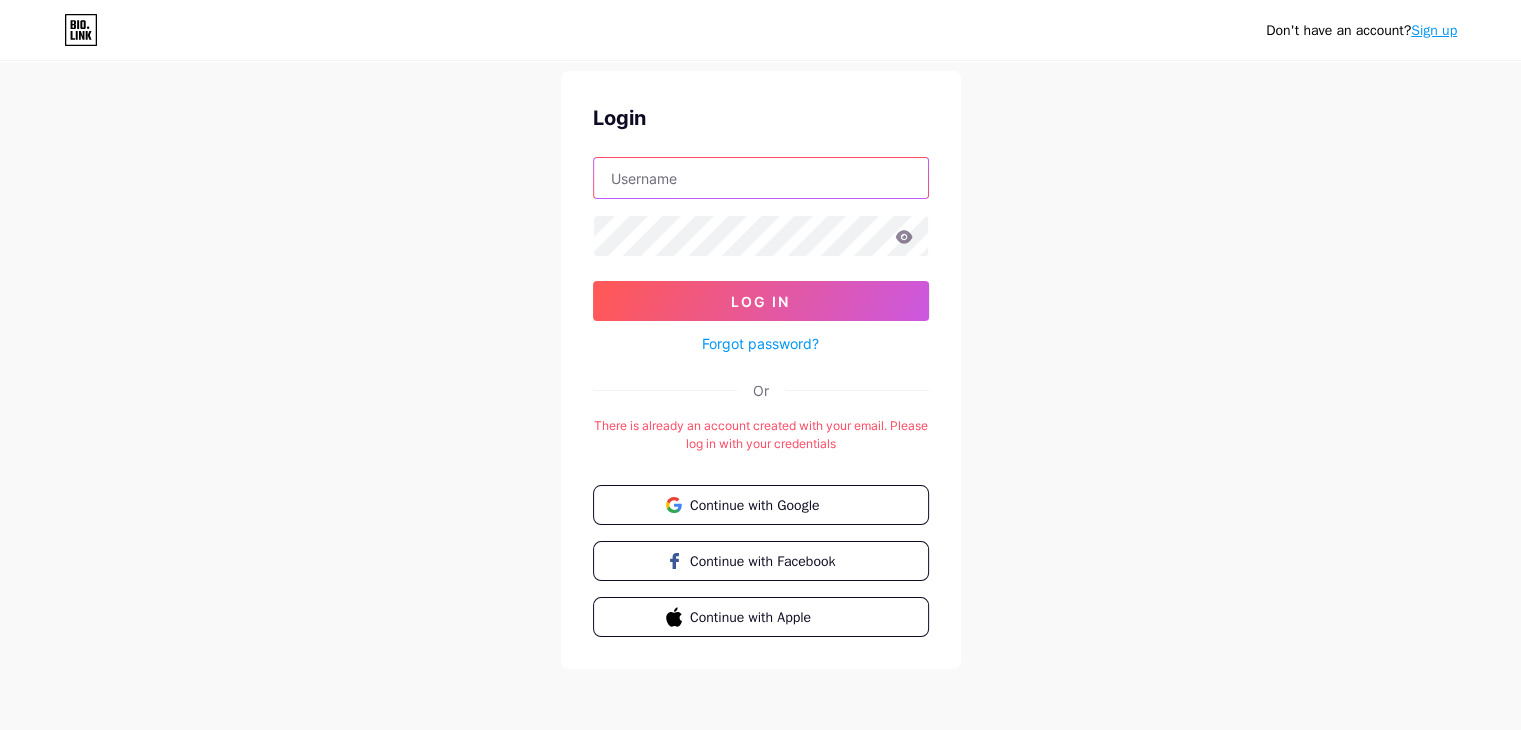 click at bounding box center [761, 178] 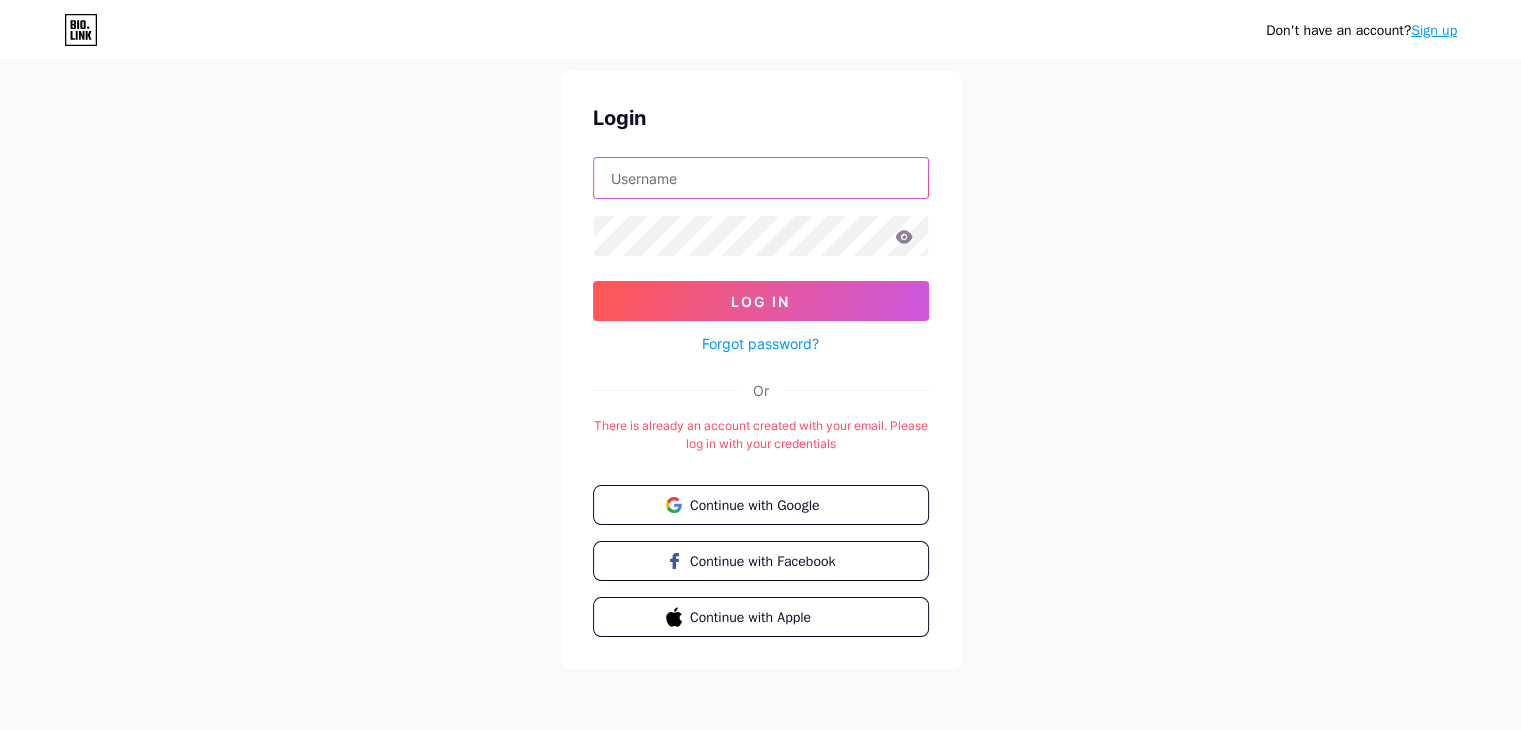 type on "PKM Social Room" 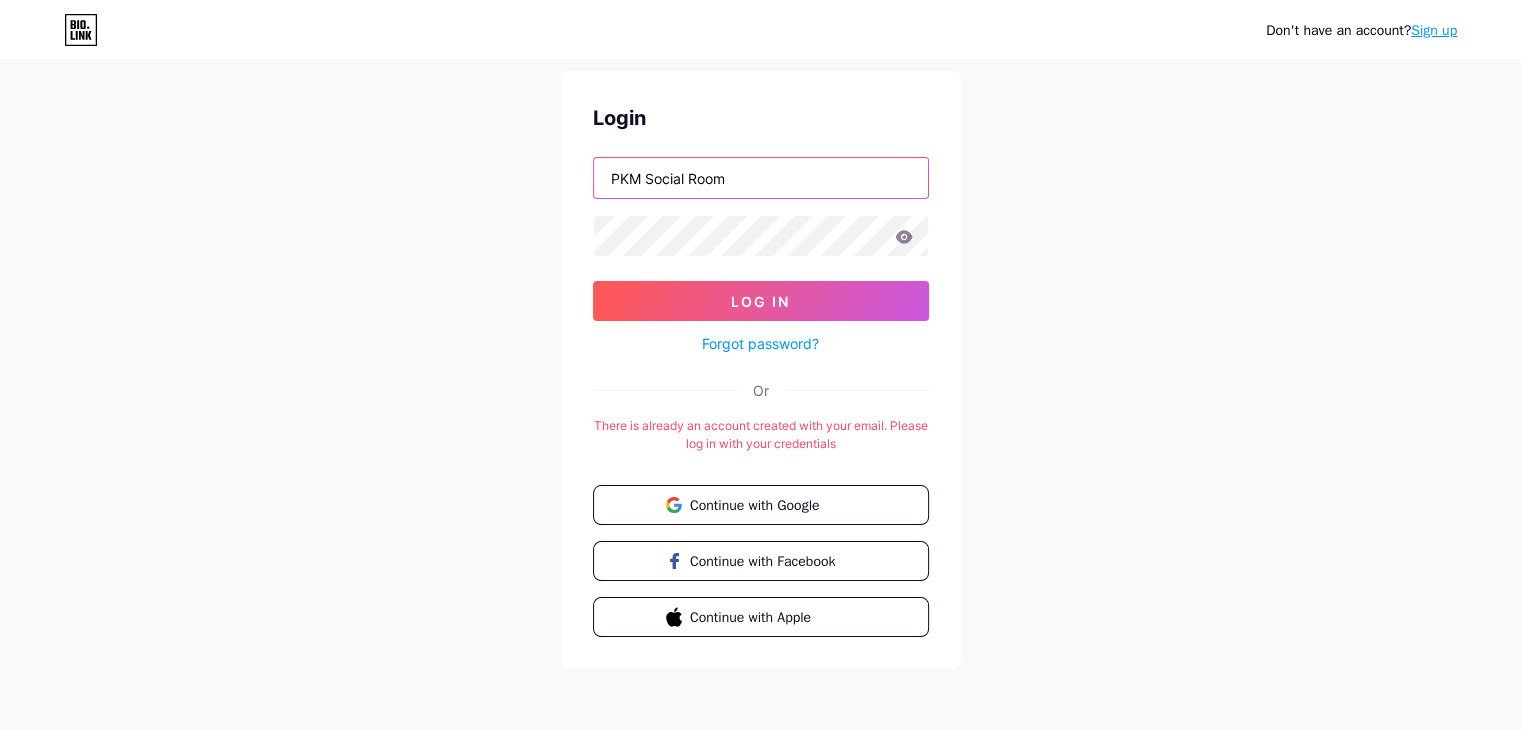 drag, startPoint x: 811, startPoint y: 176, endPoint x: 604, endPoint y: 149, distance: 208.75345 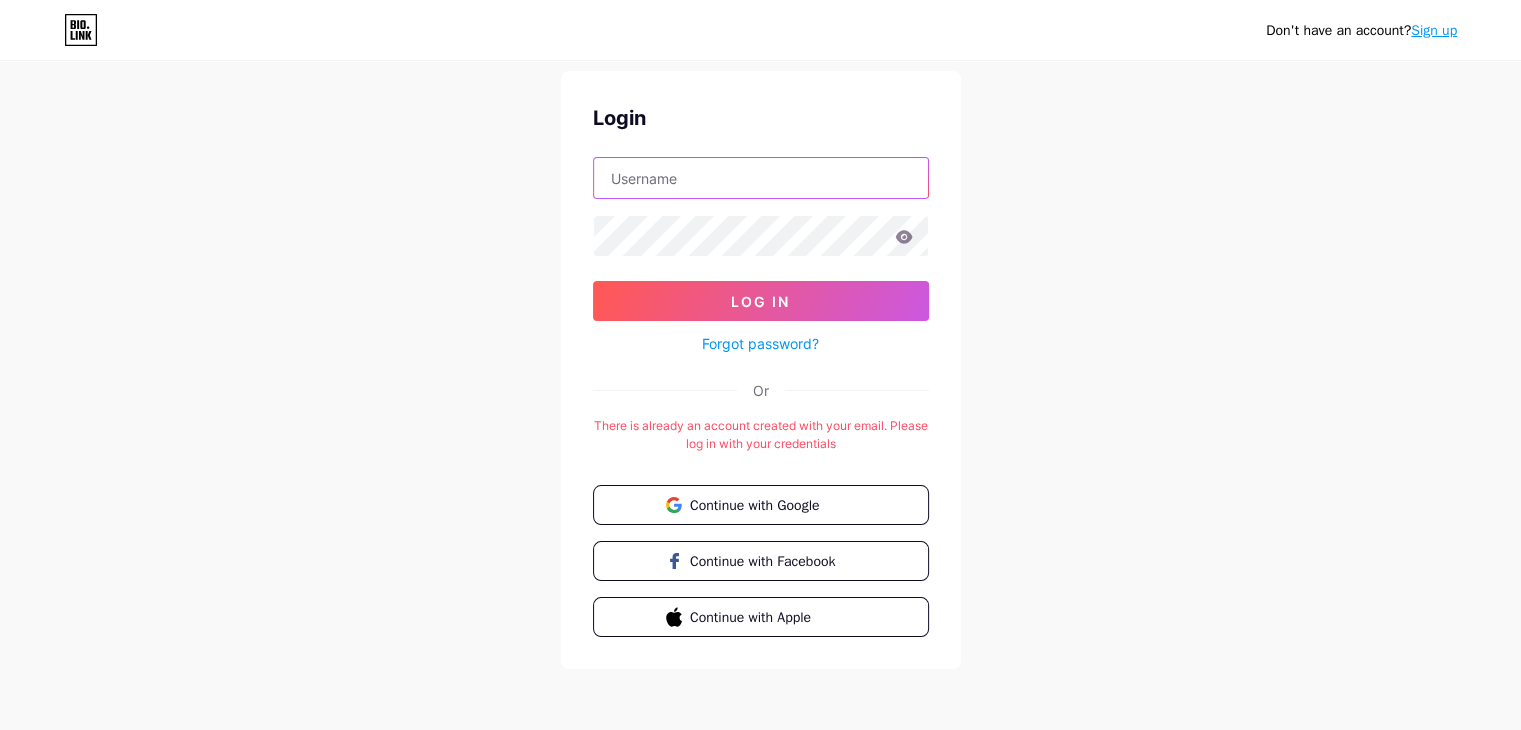 click at bounding box center (761, 178) 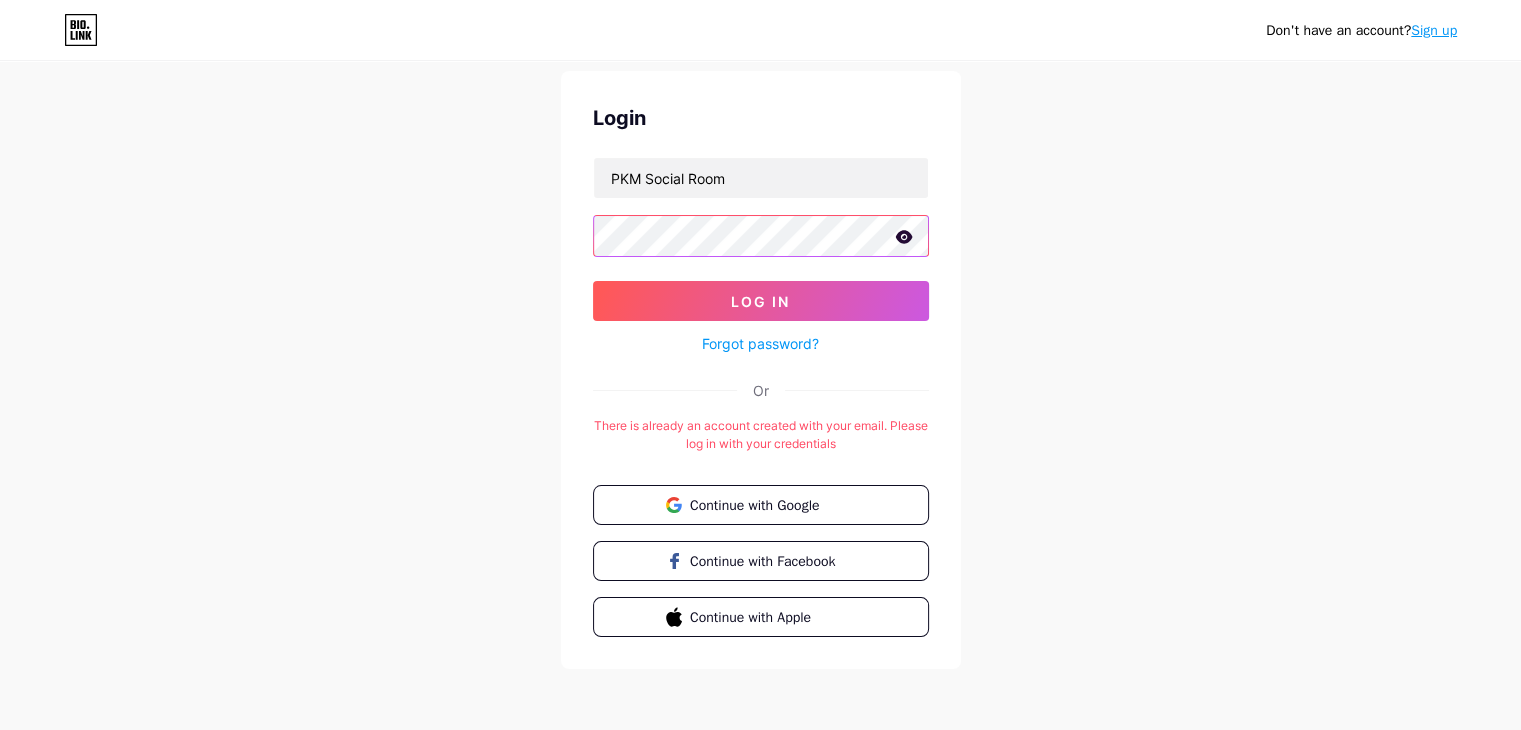 click on "Log In" at bounding box center [761, 301] 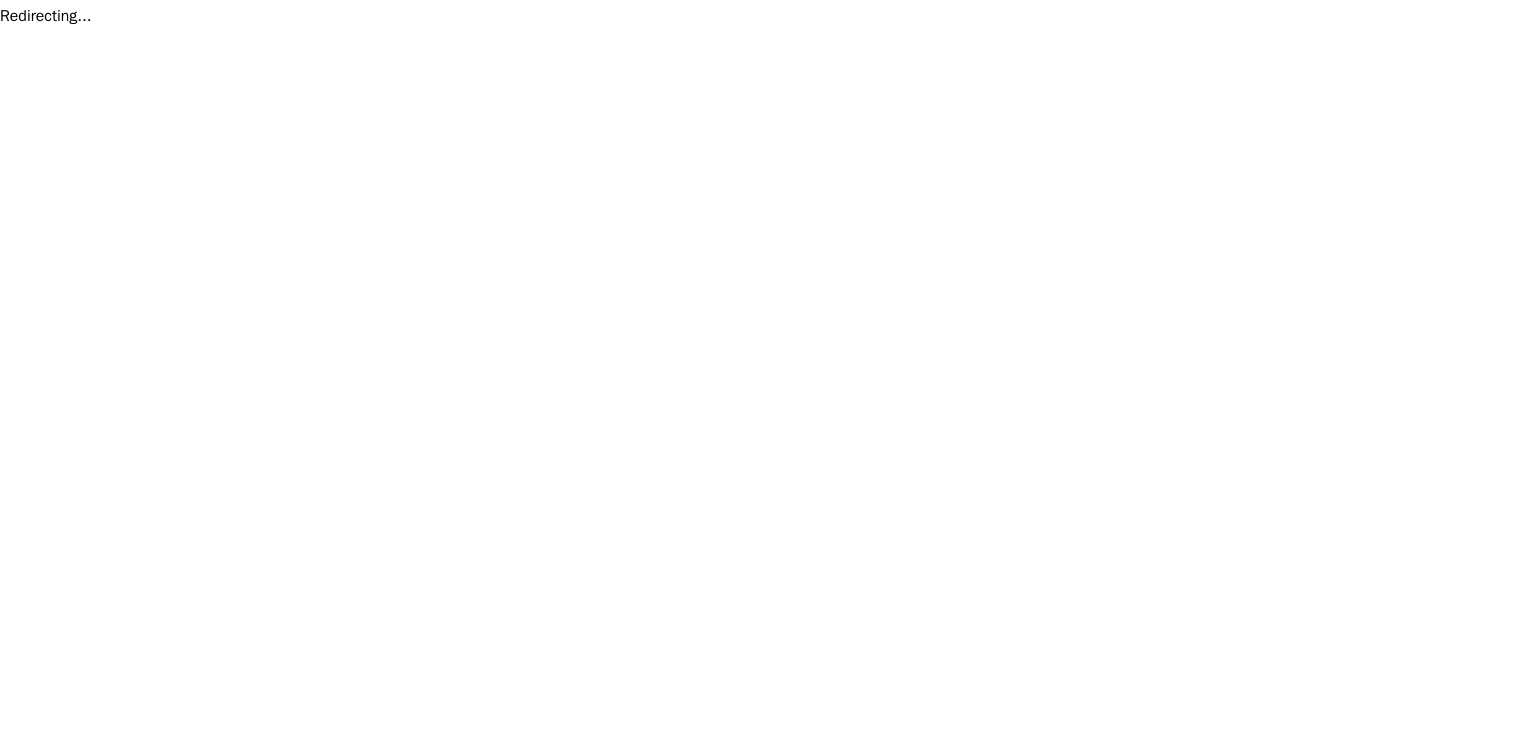 scroll, scrollTop: 0, scrollLeft: 0, axis: both 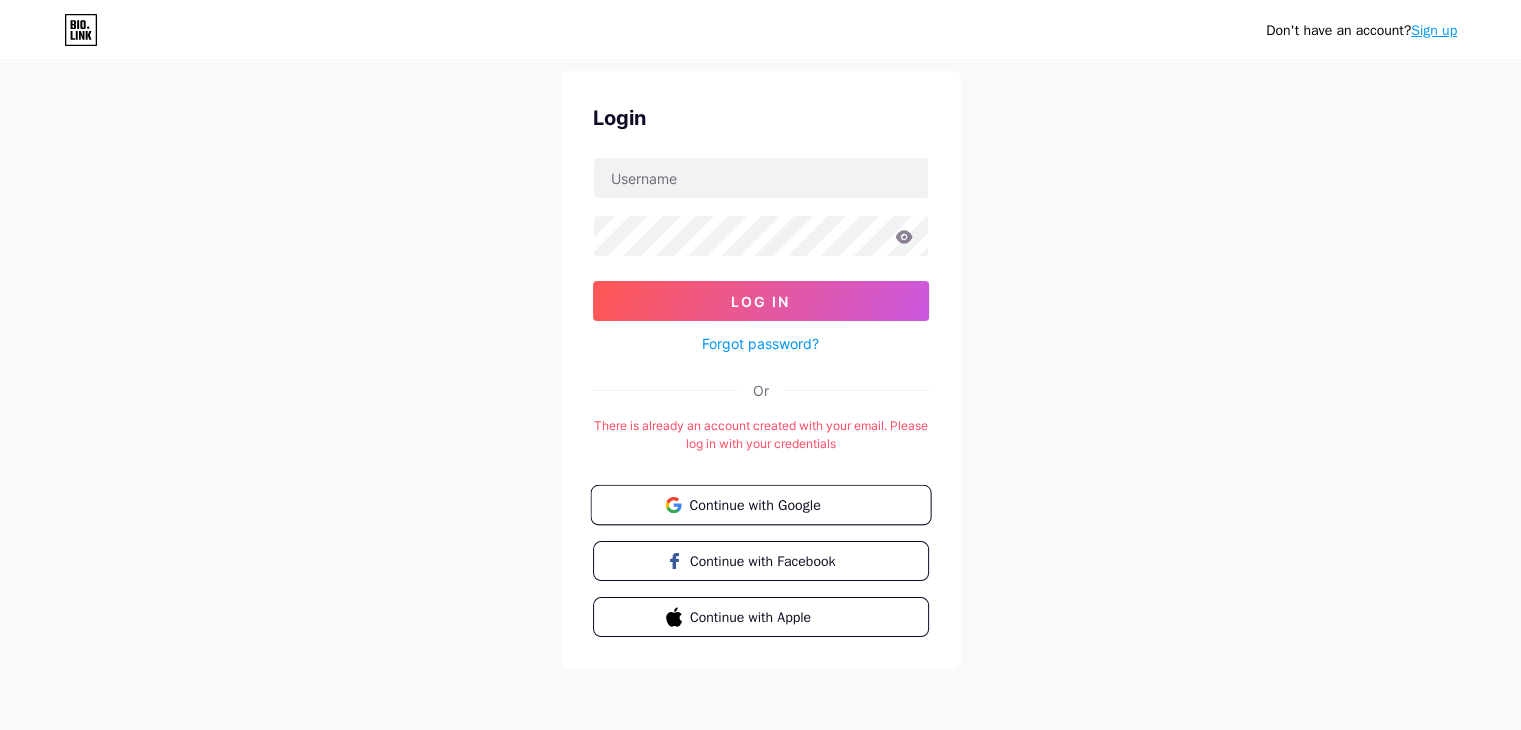 click on "Continue with Google" at bounding box center [772, 504] 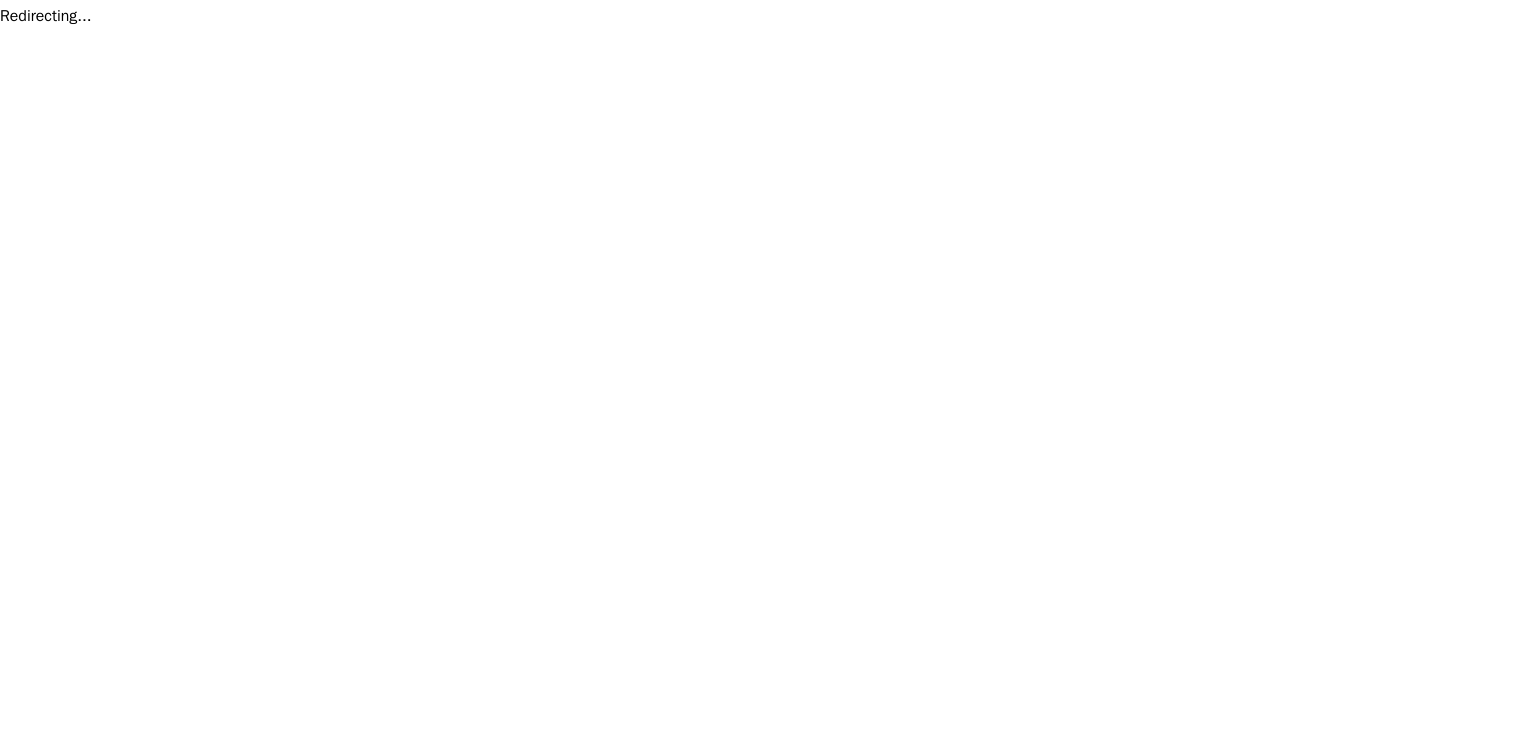 scroll, scrollTop: 0, scrollLeft: 0, axis: both 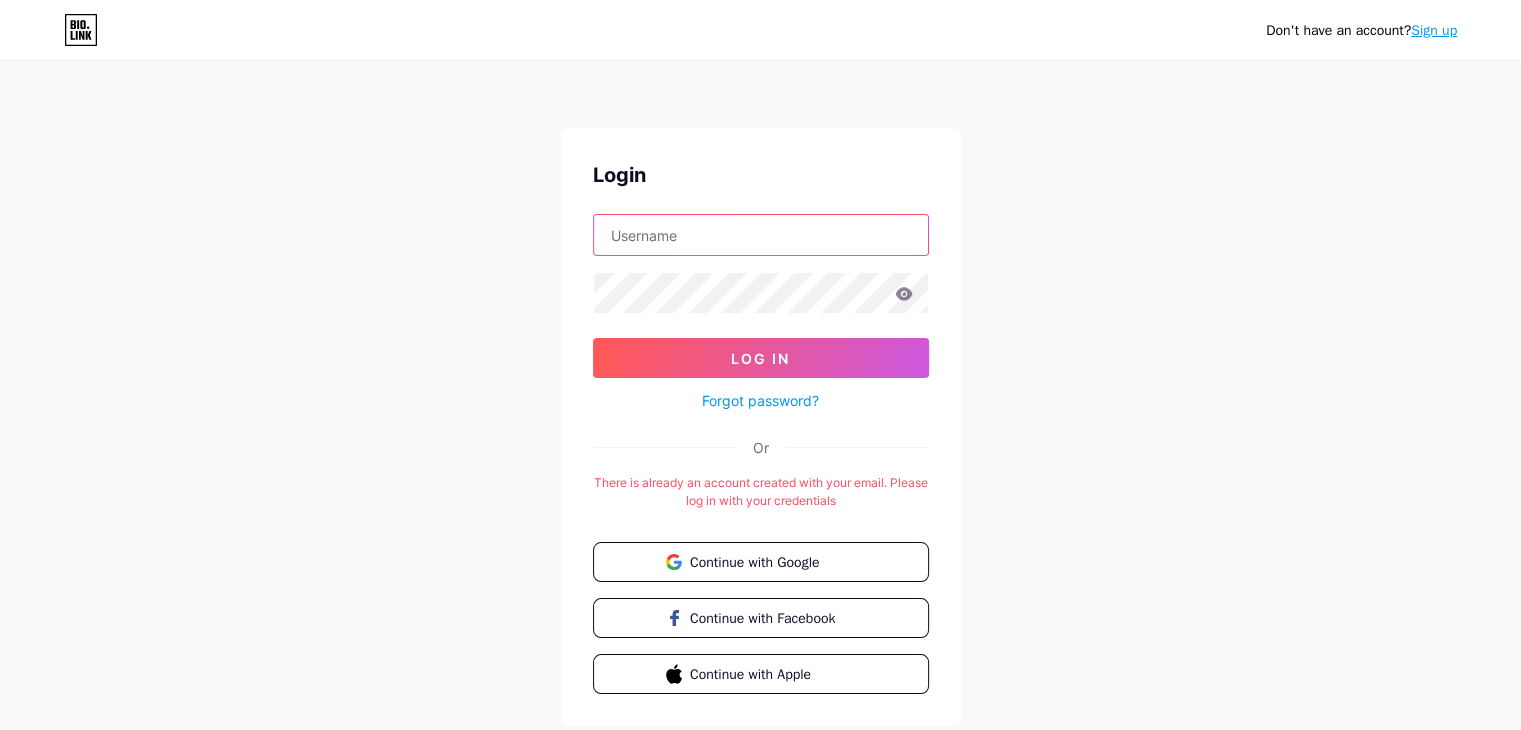 click at bounding box center [761, 235] 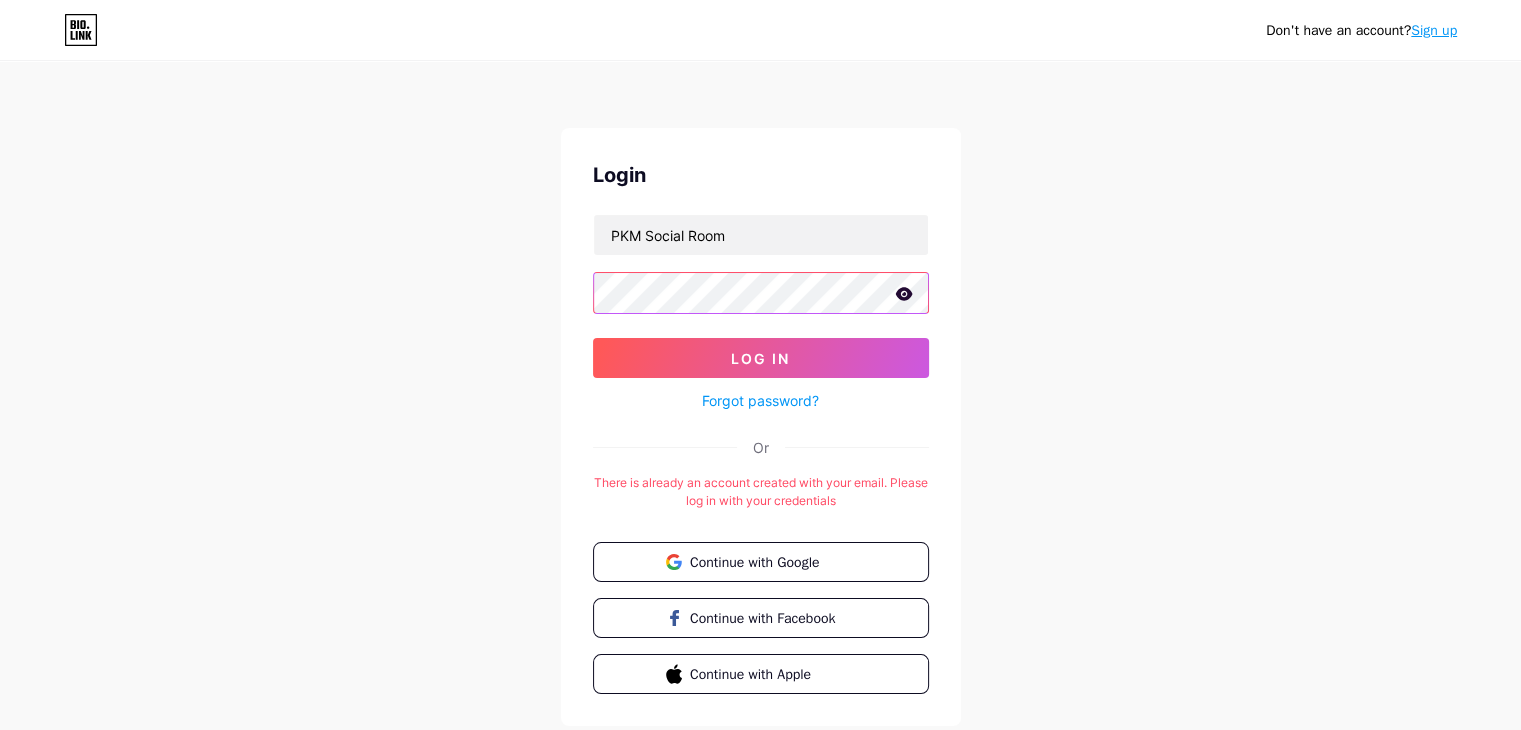click on "Log In" at bounding box center [761, 358] 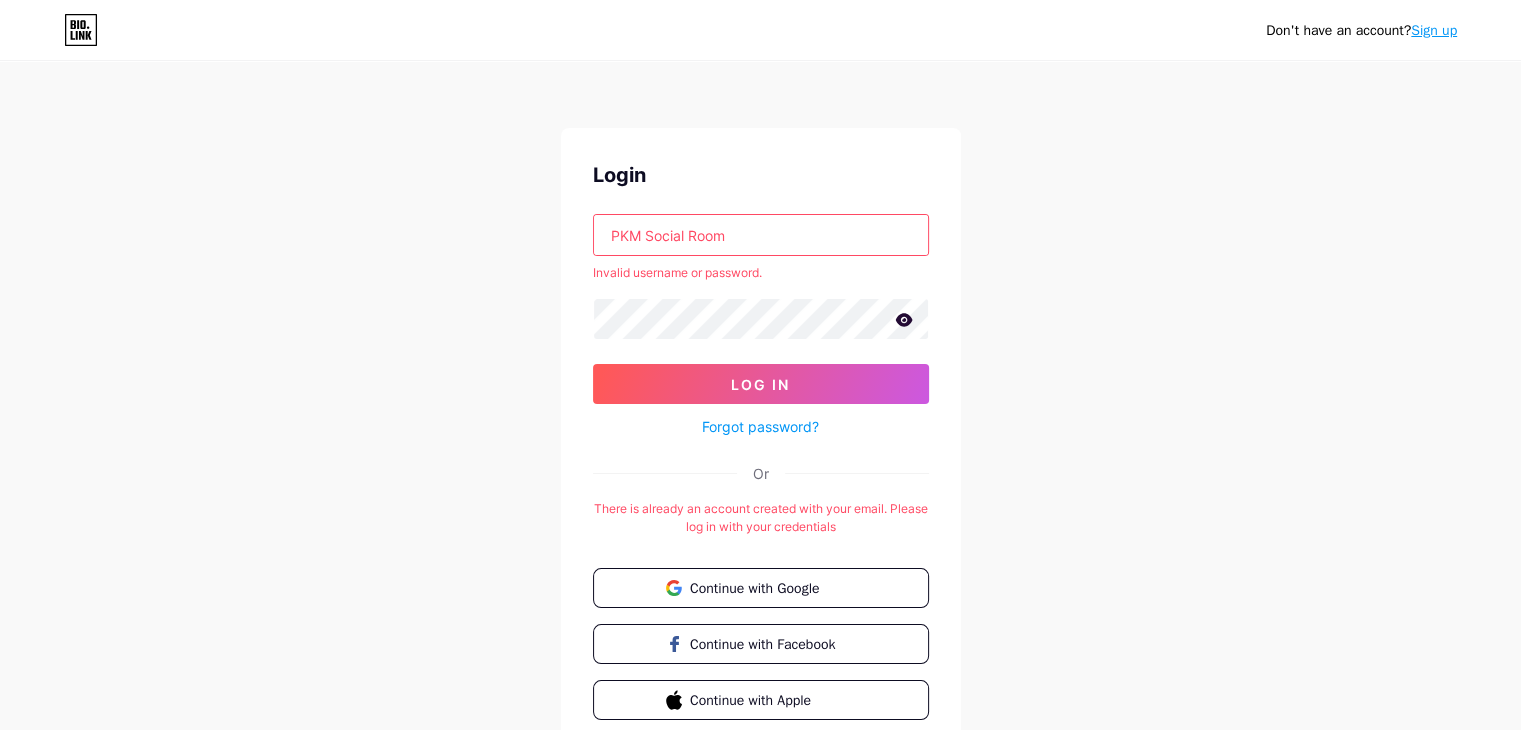 click 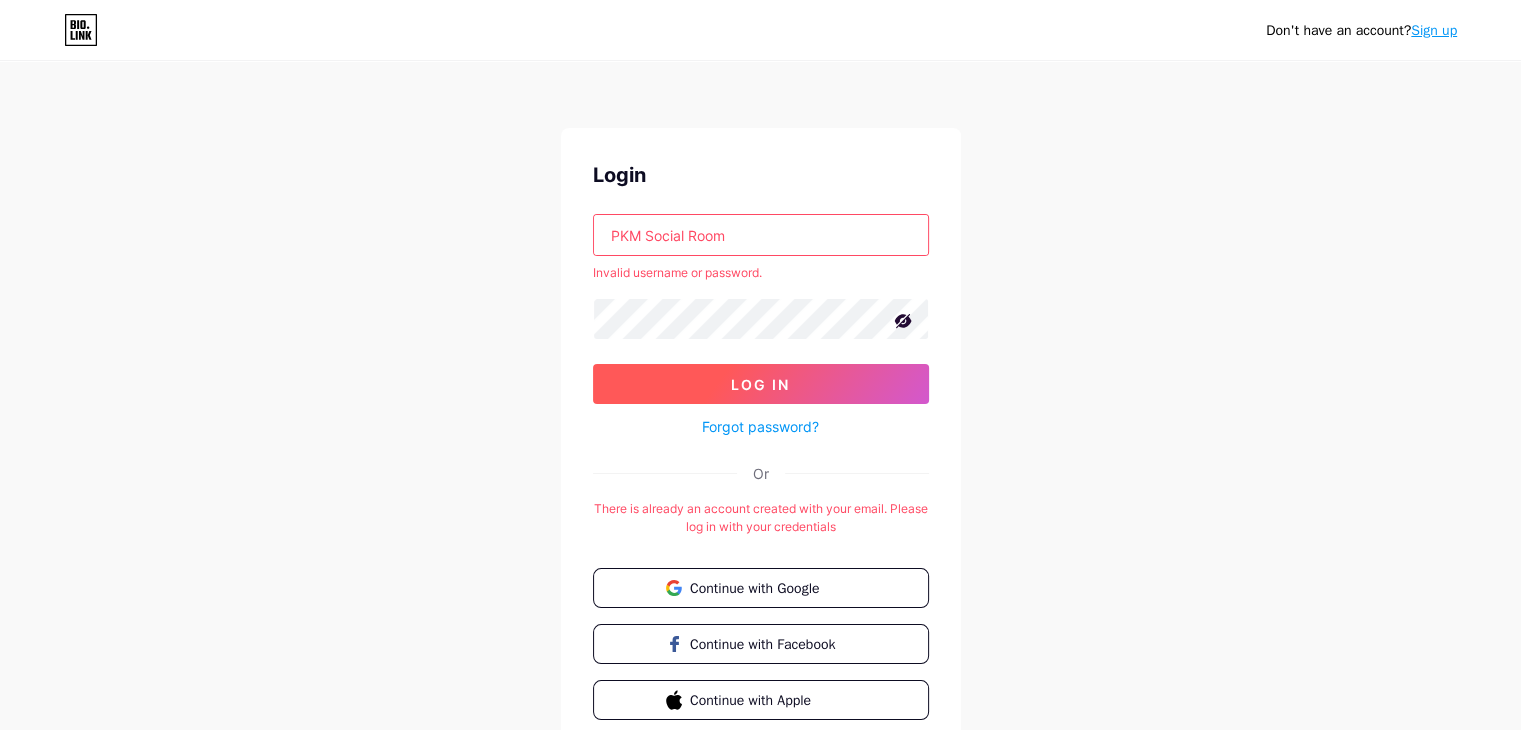 click on "Log In" at bounding box center [761, 384] 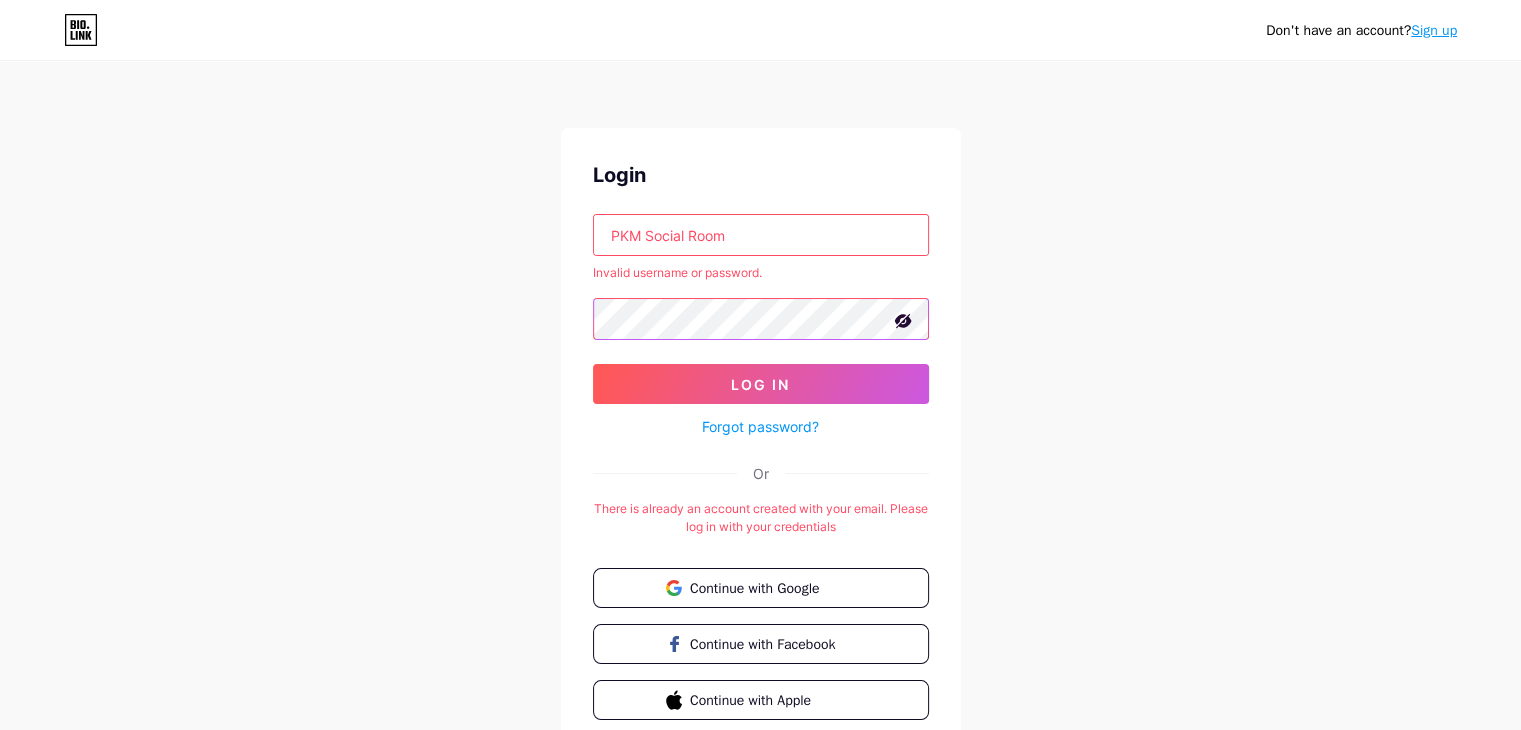 click on "Login     PKM Social Room   Invalid username or password.             Log In
Forgot password?
Or     There is already an account created with your email. Please log in with your credentials   Continue with Google     Continue with Facebook
Continue with Apple" at bounding box center (761, 440) 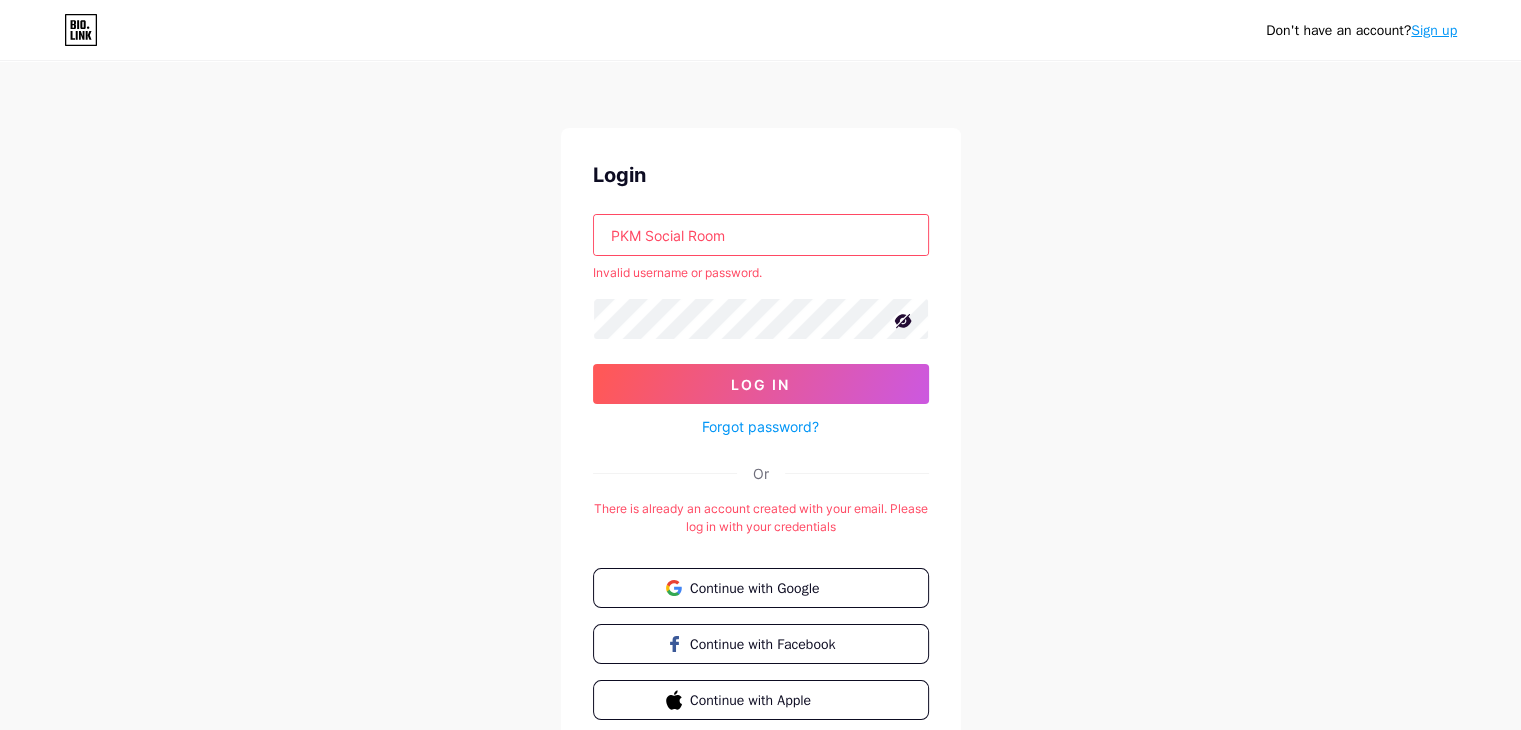 click on "Forgot password?" at bounding box center (760, 426) 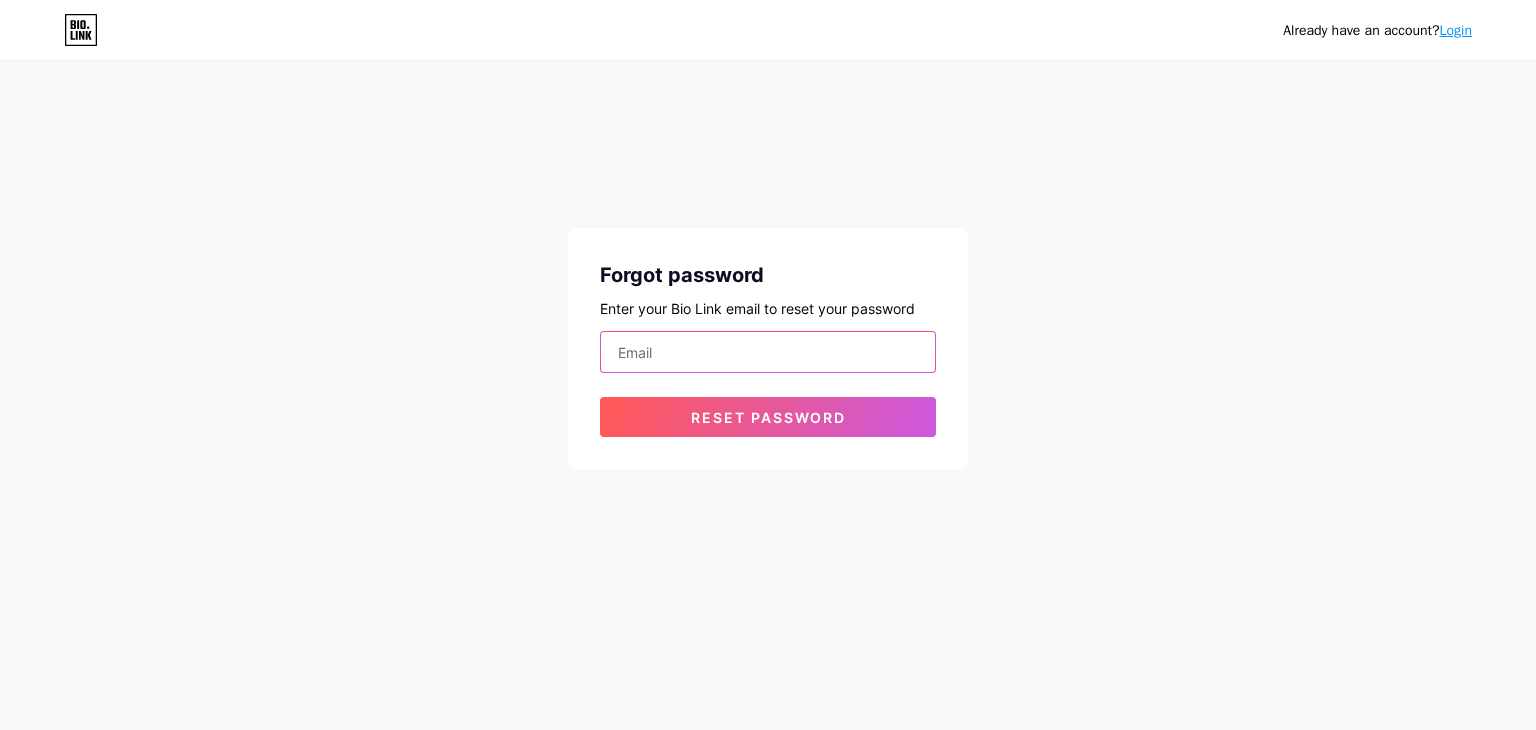 click at bounding box center (768, 352) 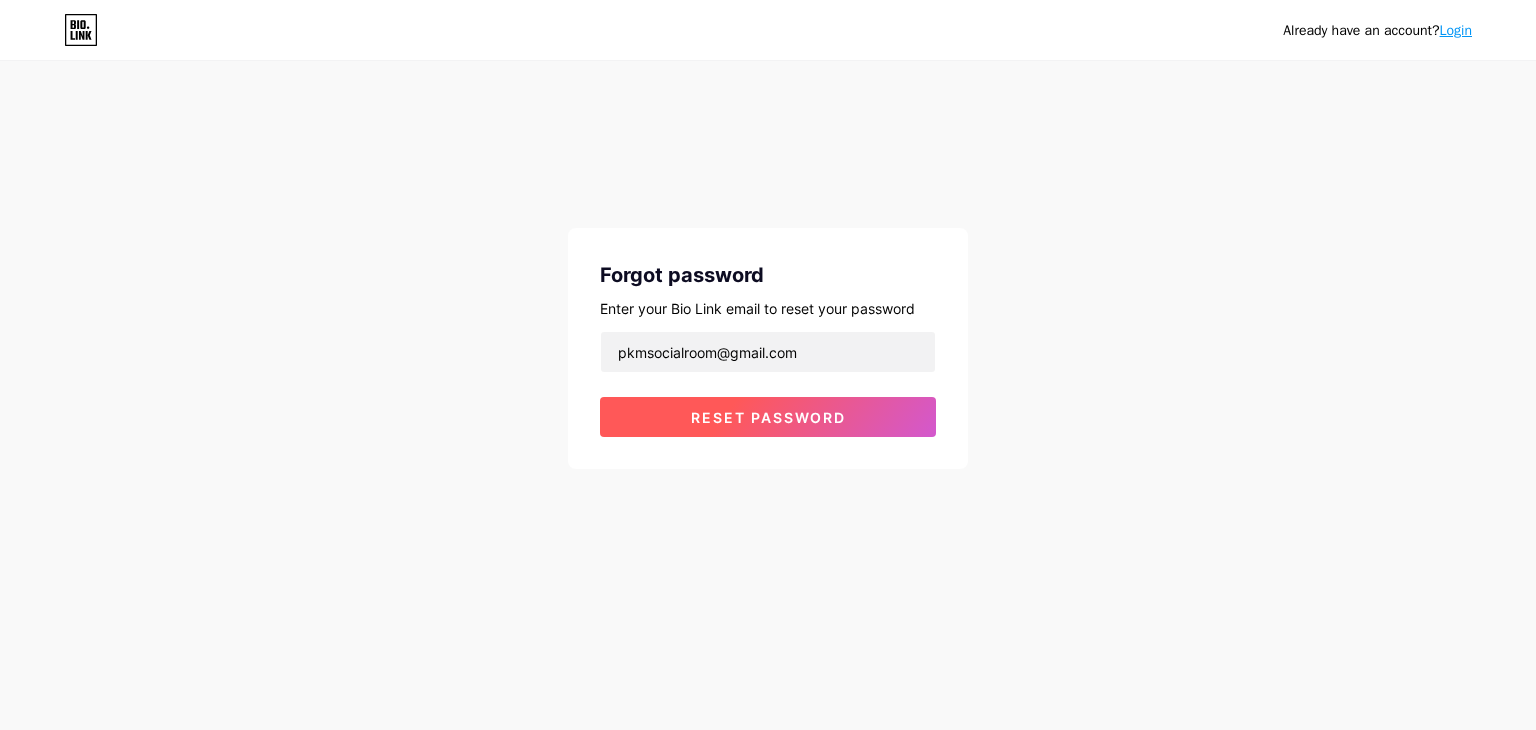 click on "Reset password" at bounding box center [768, 417] 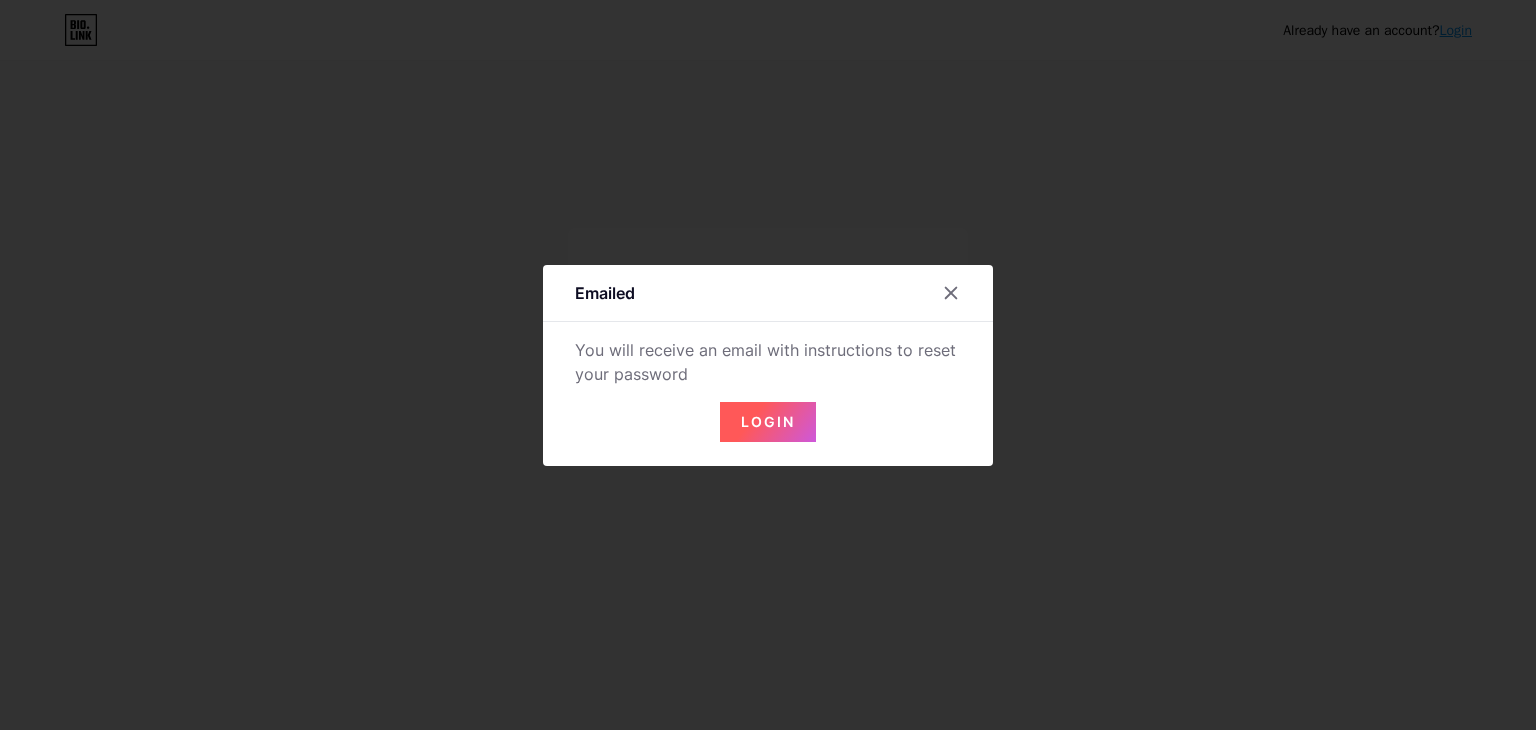 click on "Login" at bounding box center (768, 421) 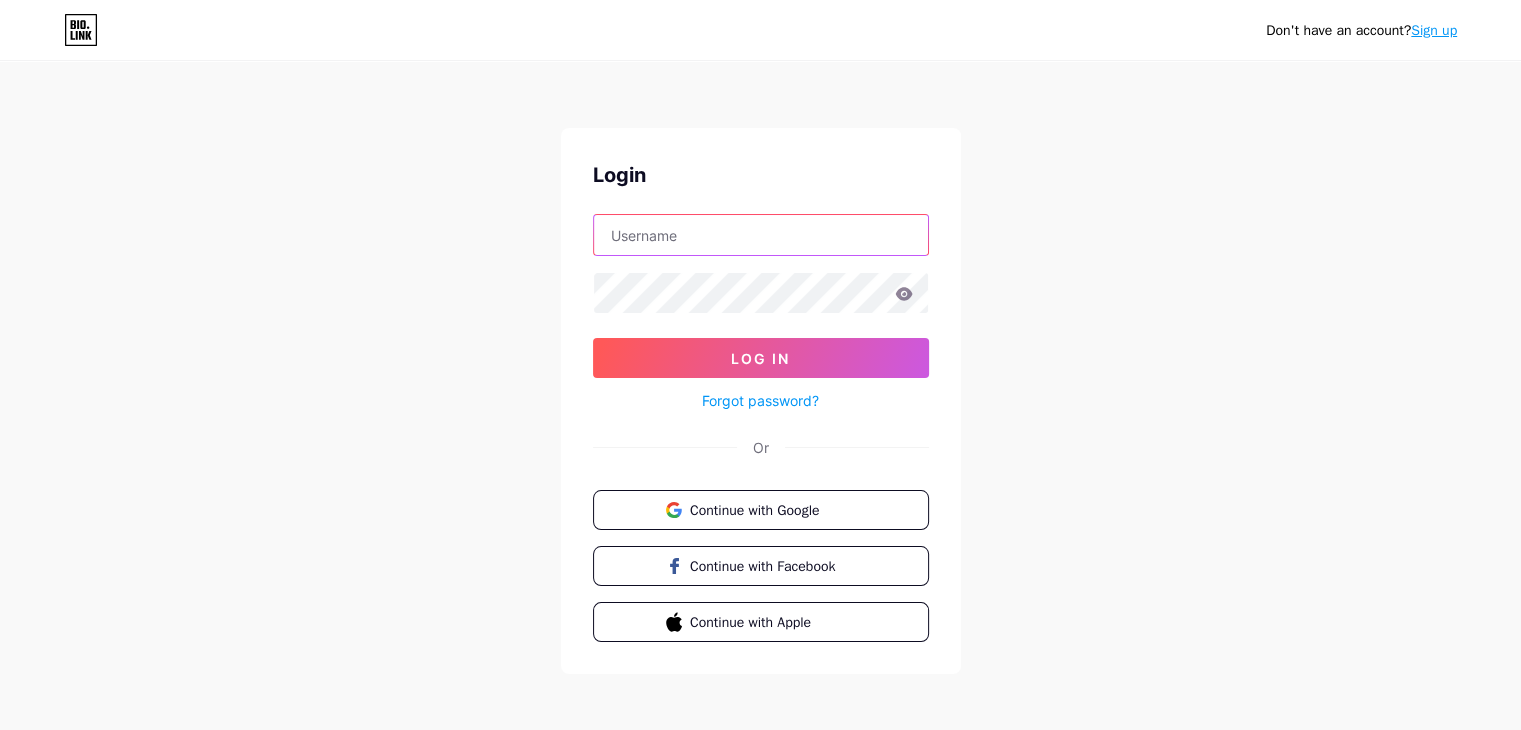 click at bounding box center (761, 235) 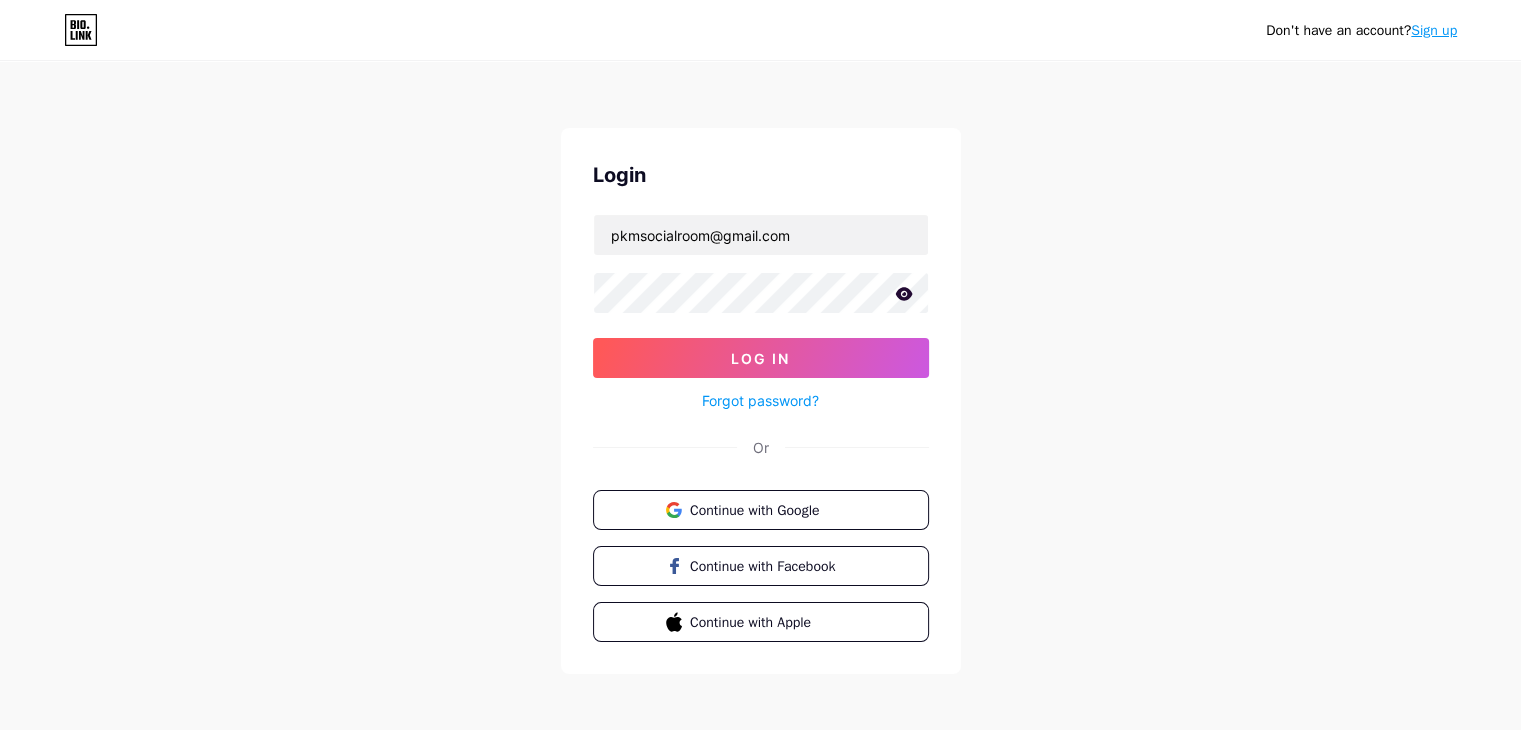 click 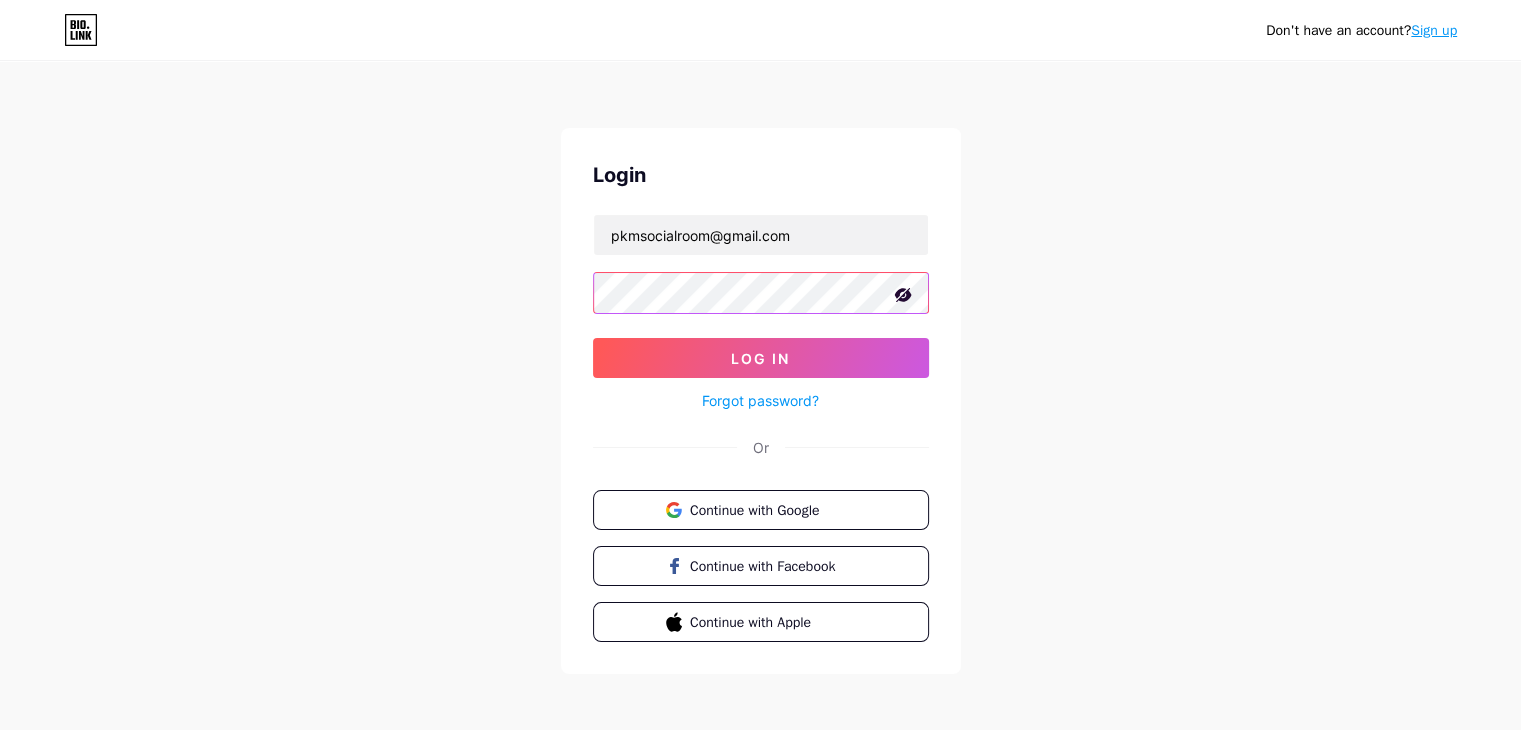 click on "Log In" at bounding box center [761, 358] 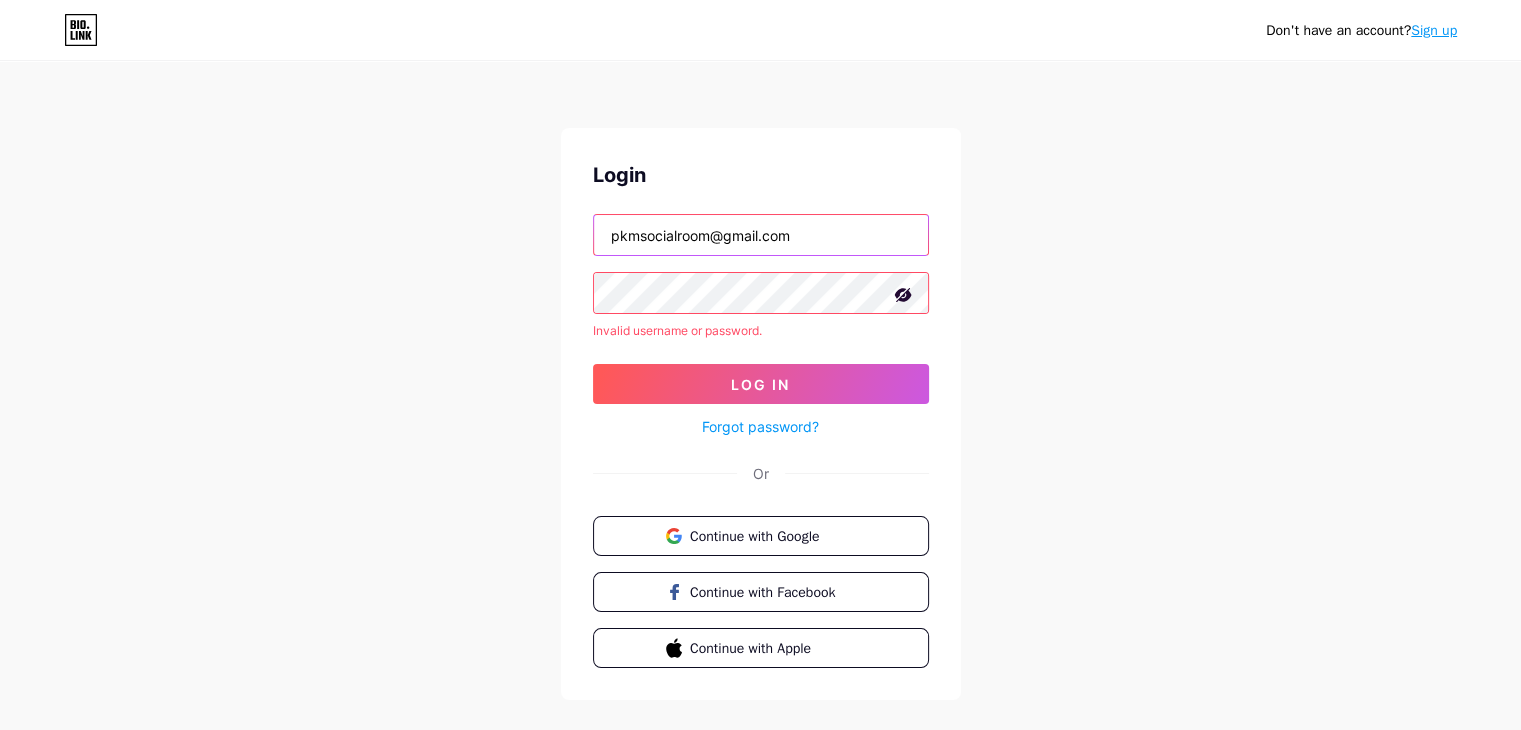 click on "pkmsocialroom@gmail.com" at bounding box center [761, 235] 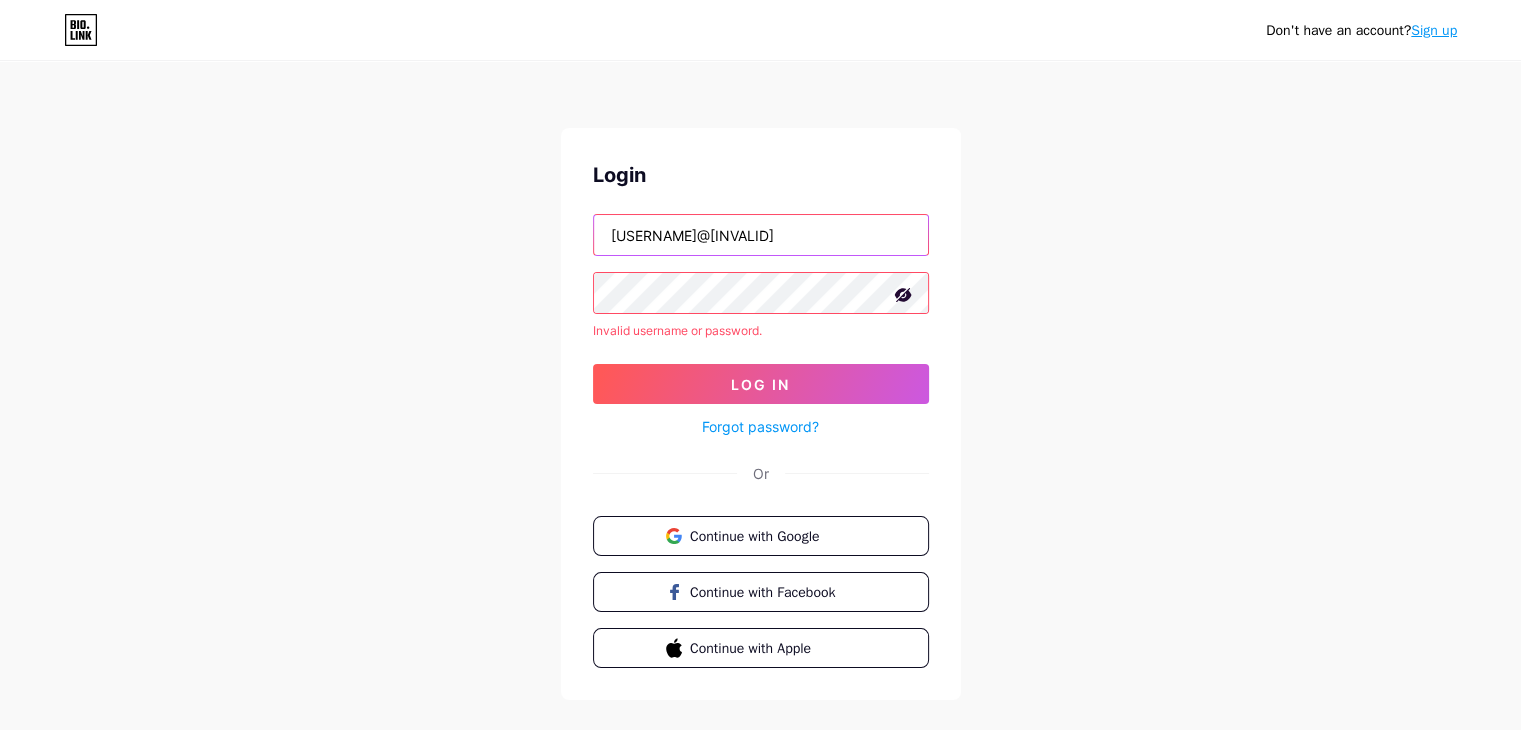 type on "pkmsocialroom" 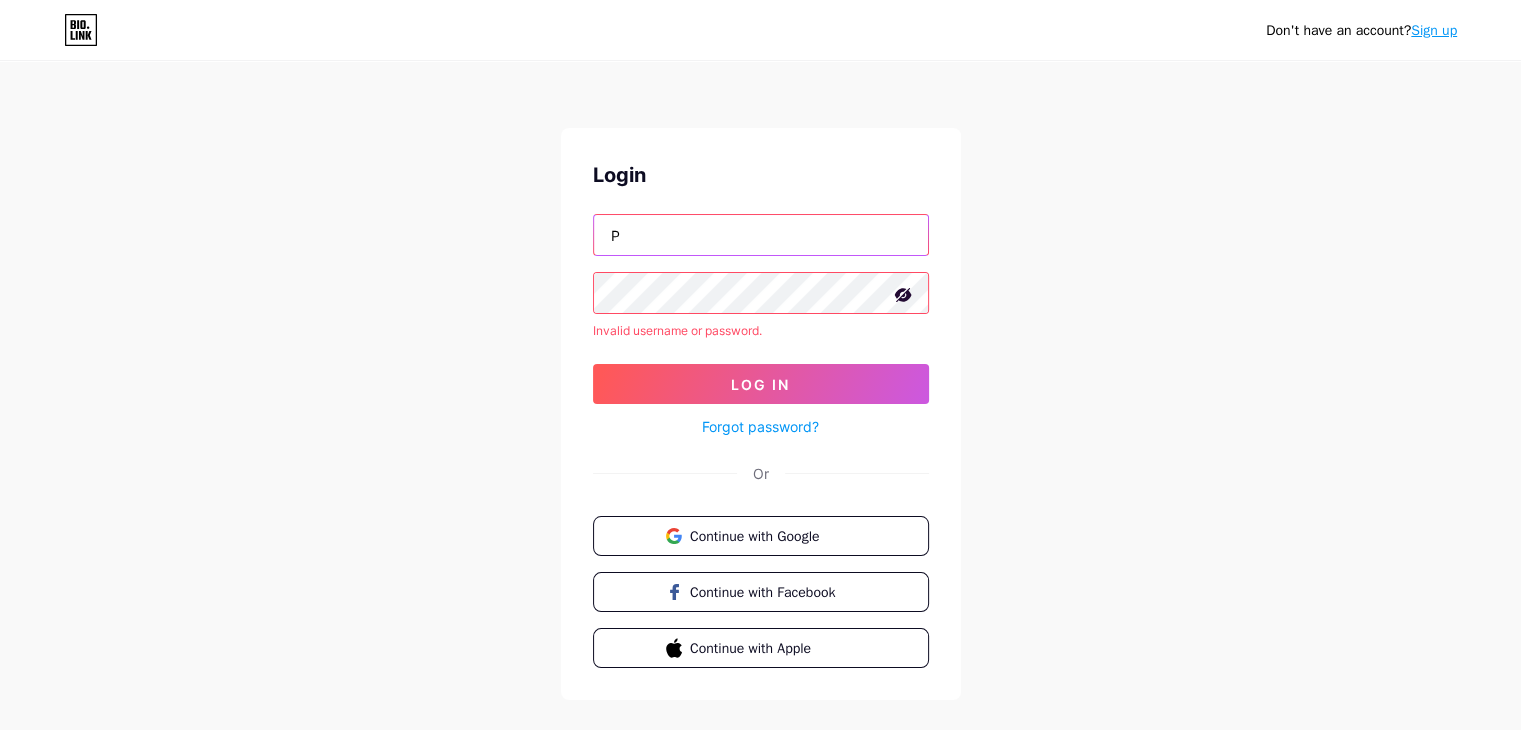 type on "PKM Social Room" 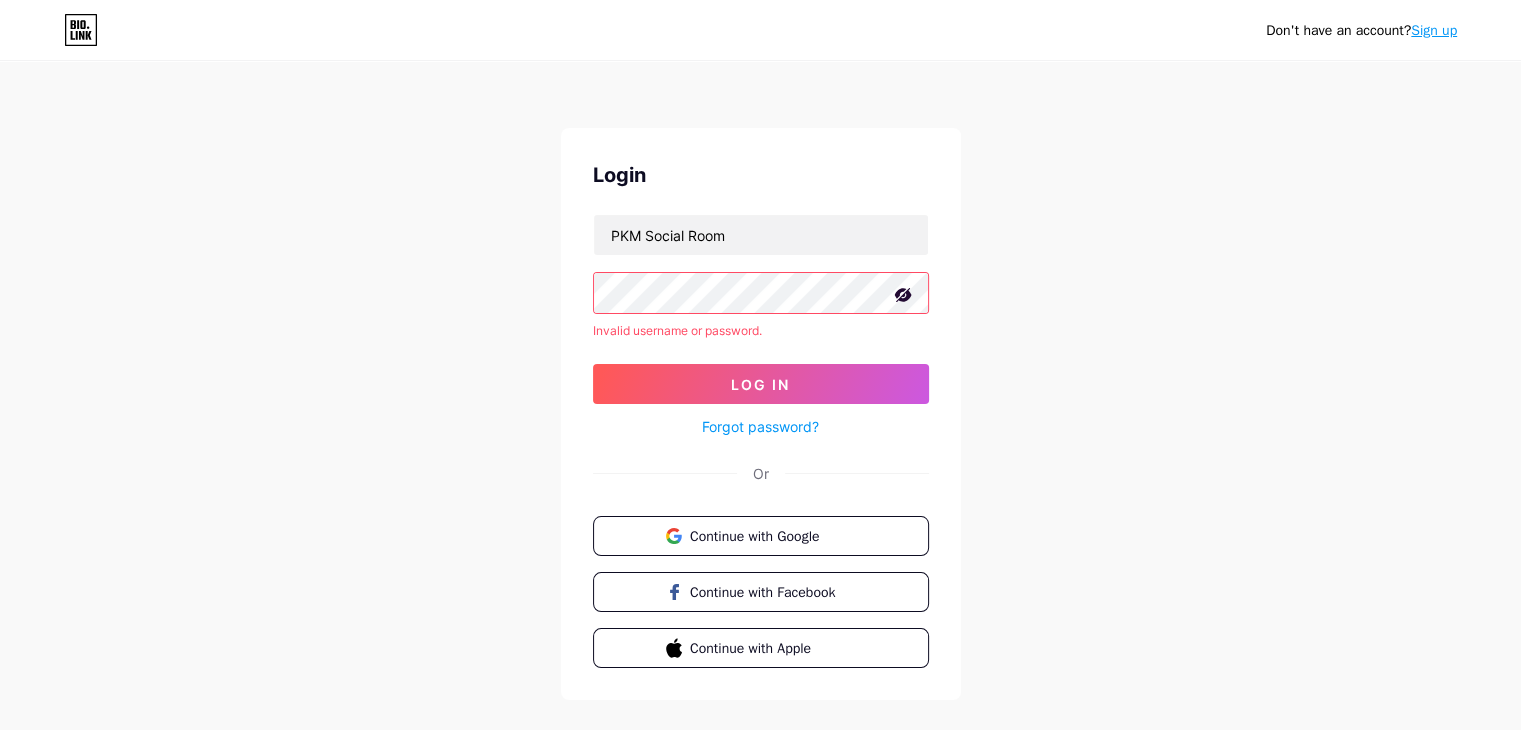 click on "Log In" at bounding box center (761, 384) 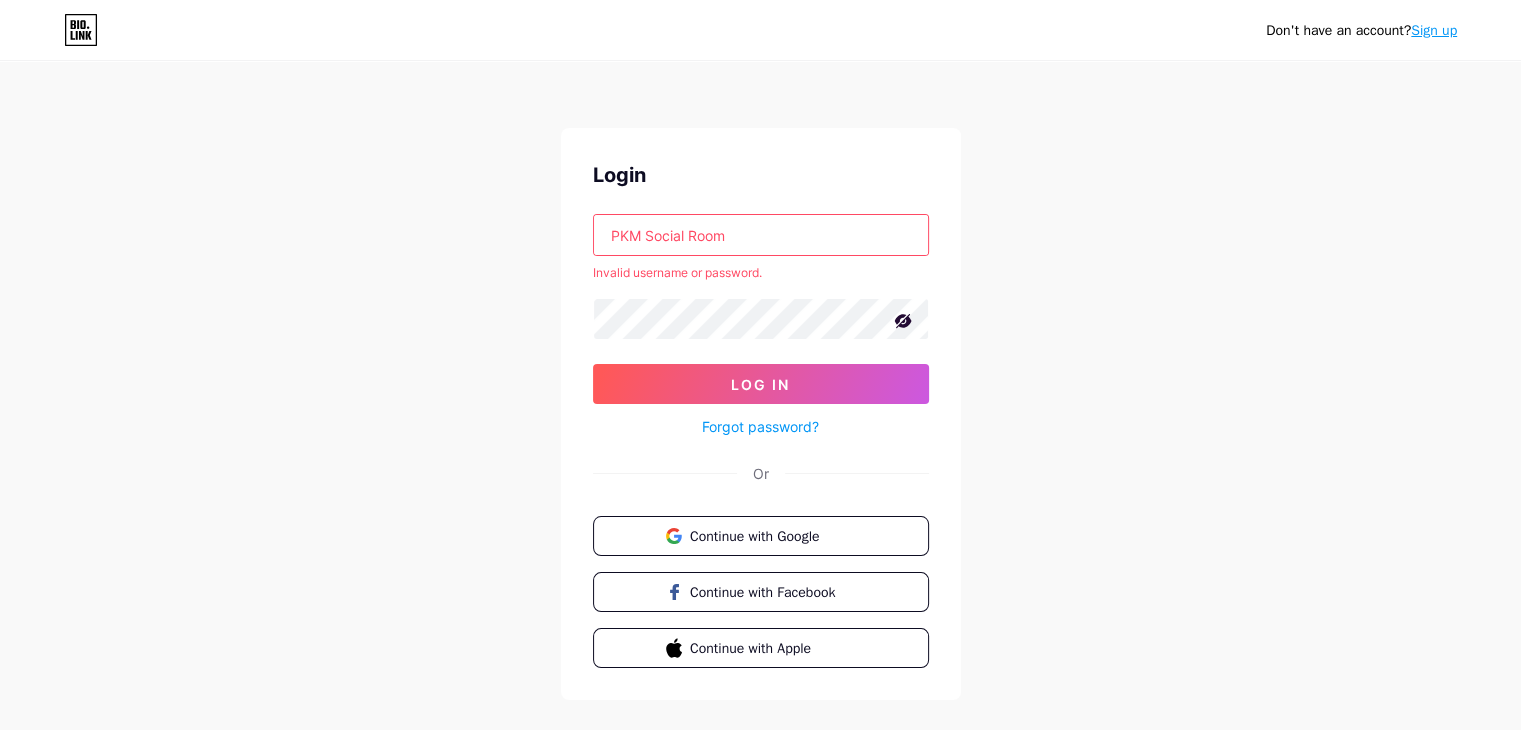 click on "PKM Social Room   Invalid username or password.             Log In
Forgot password?" at bounding box center (761, 326) 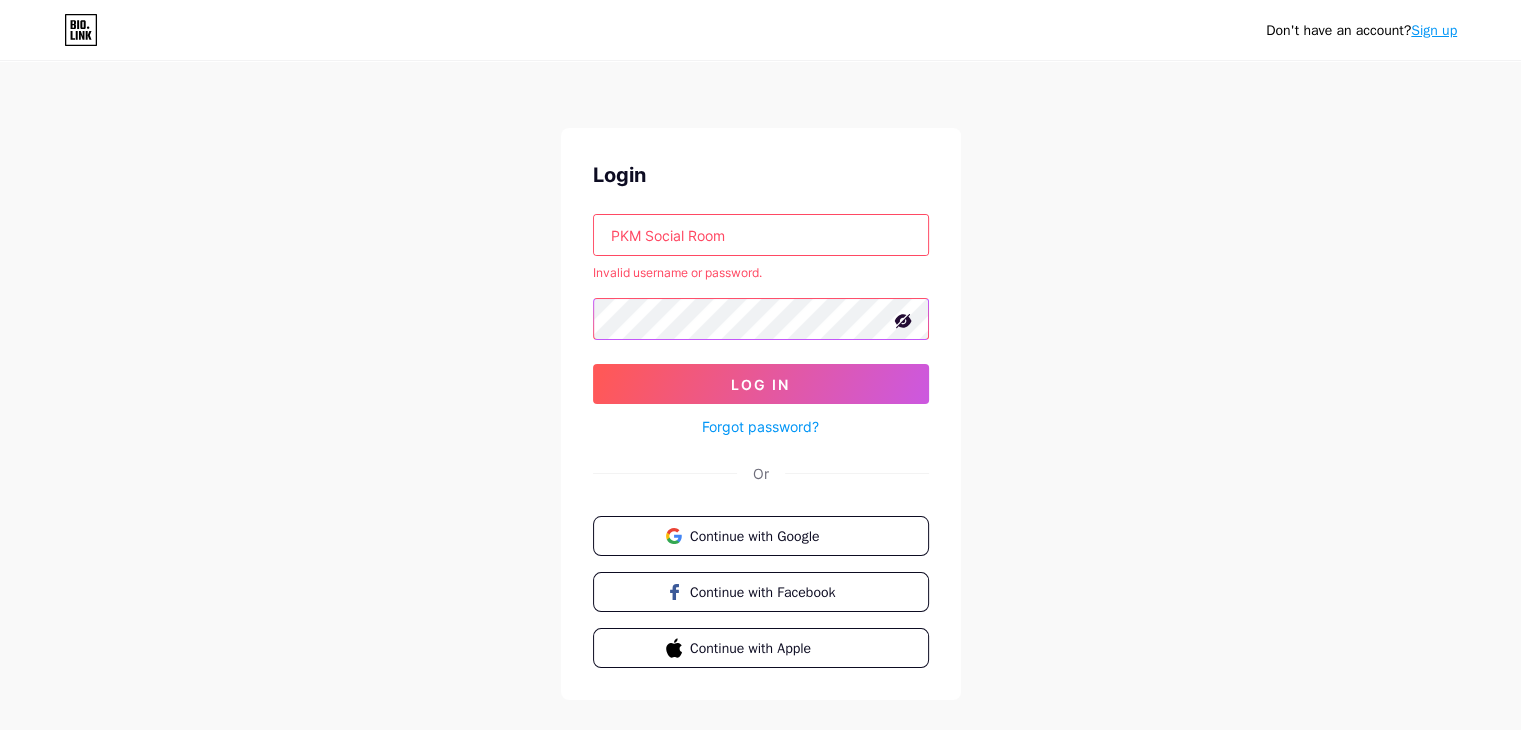 click on "Log In" at bounding box center [761, 384] 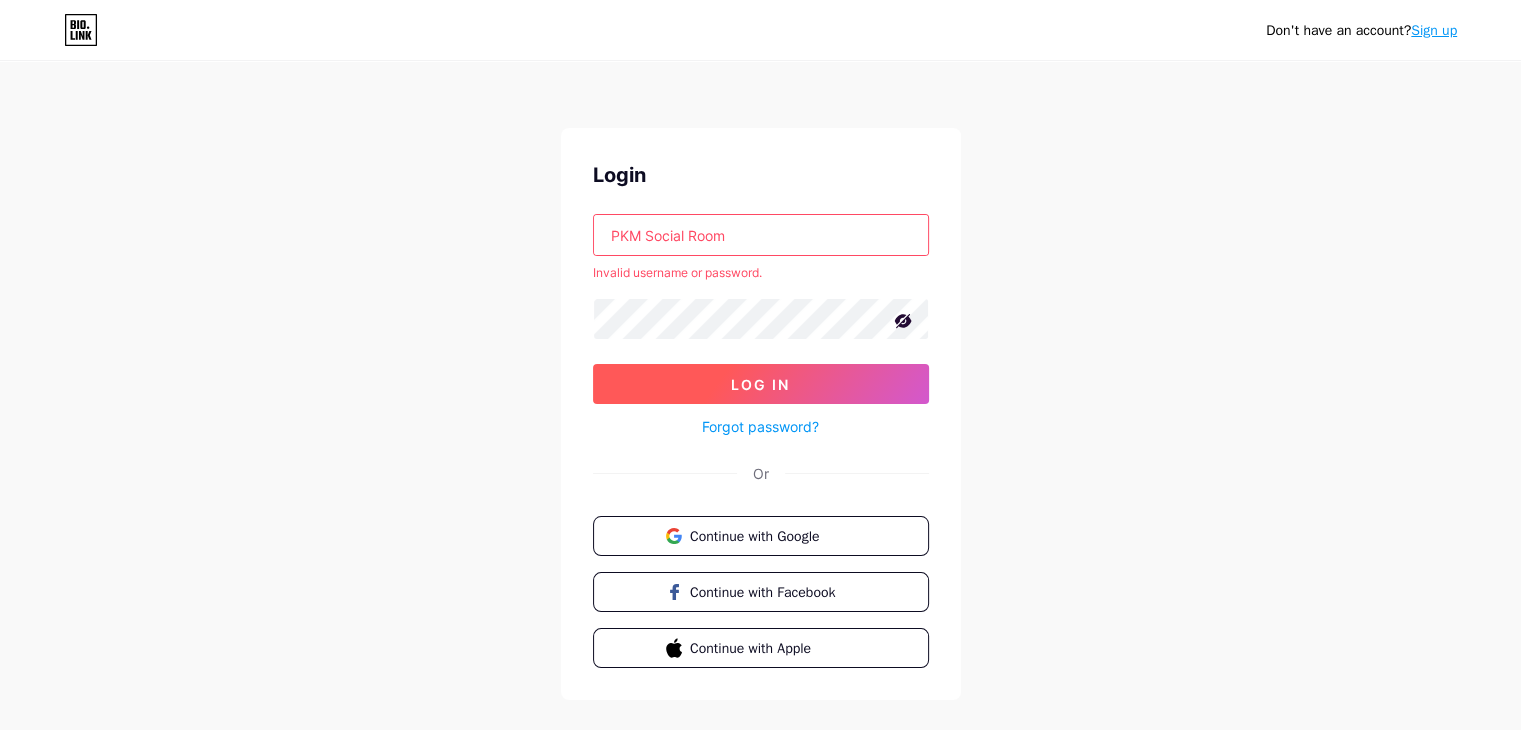 click on "Log In" at bounding box center [761, 384] 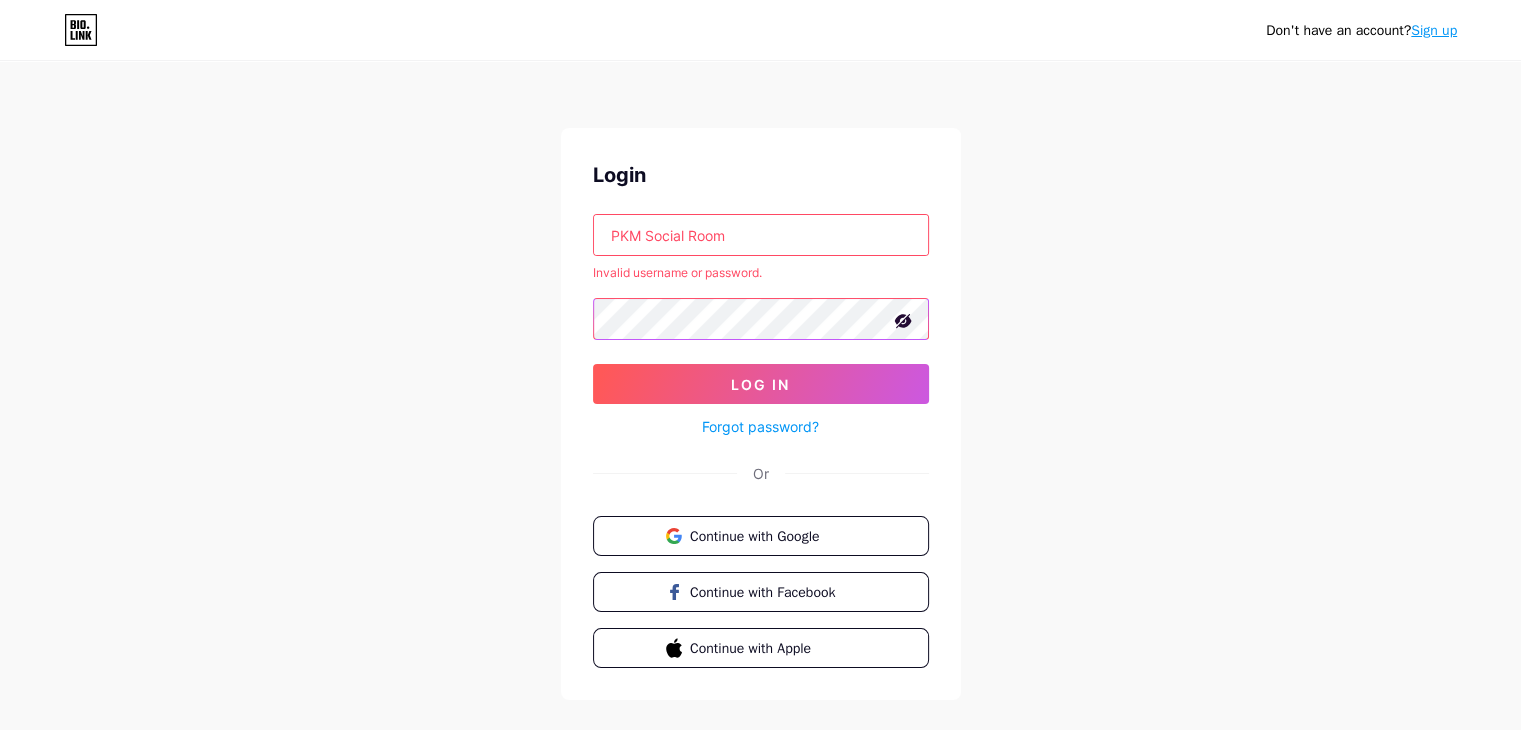 click on "Log In" at bounding box center (761, 384) 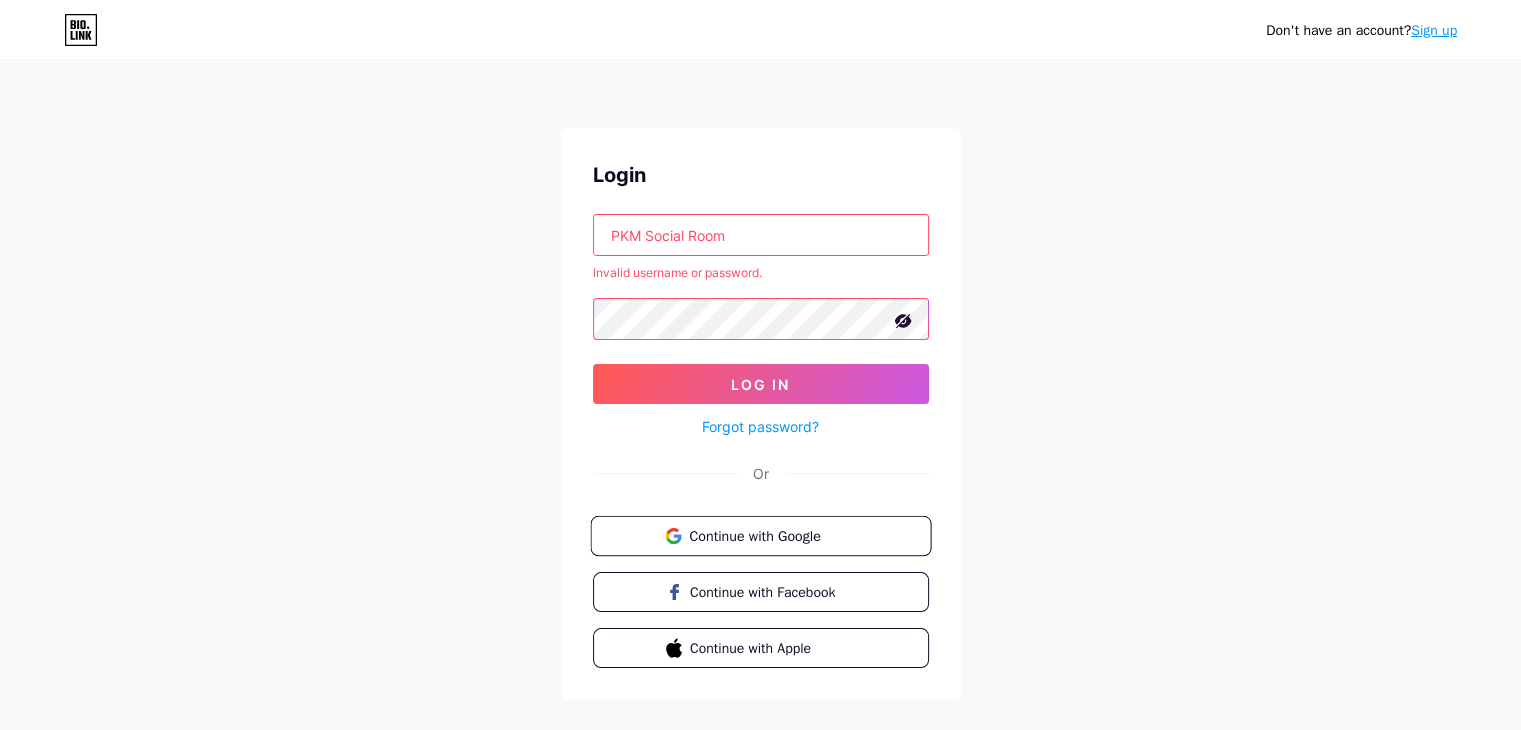 scroll, scrollTop: 32, scrollLeft: 0, axis: vertical 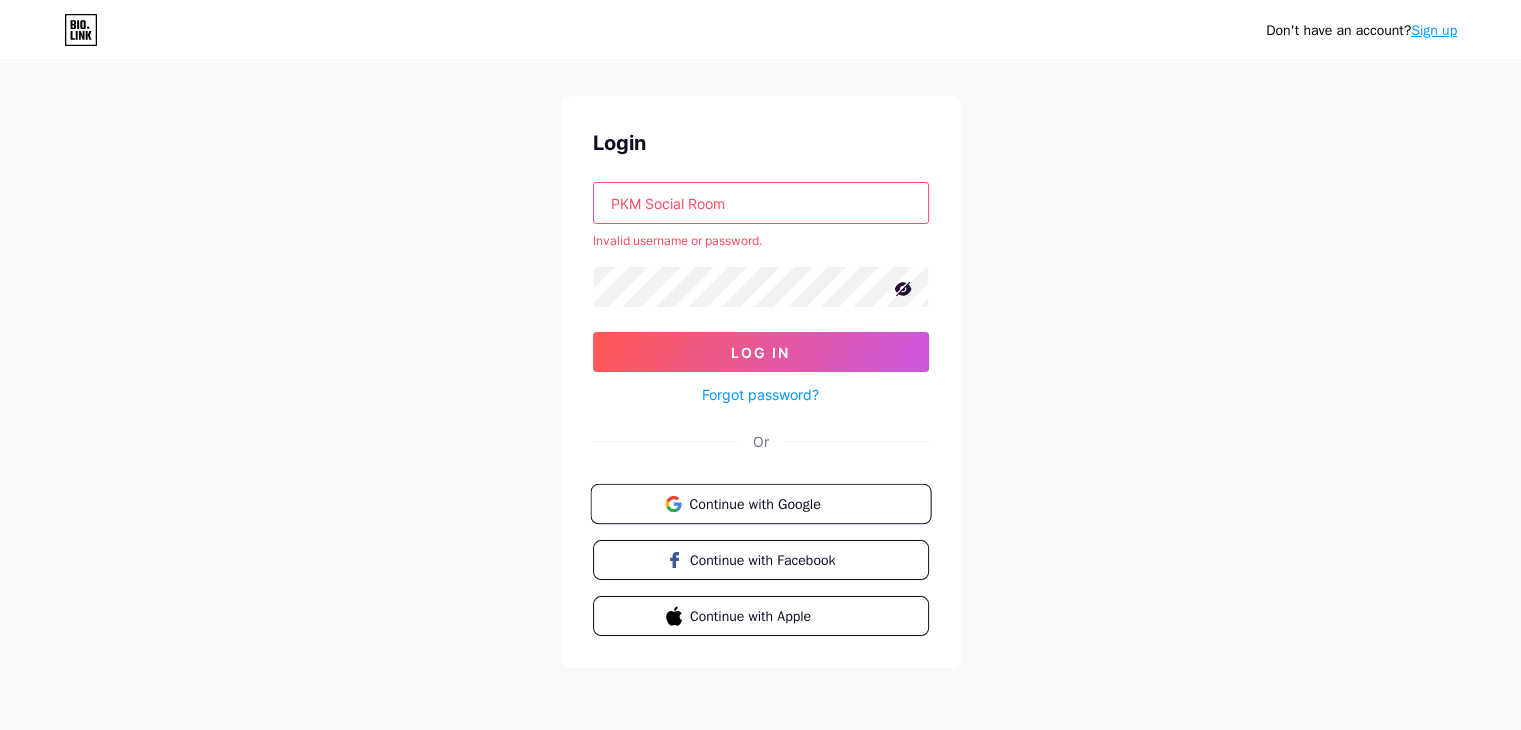 click on "Continue with Google" at bounding box center (760, 504) 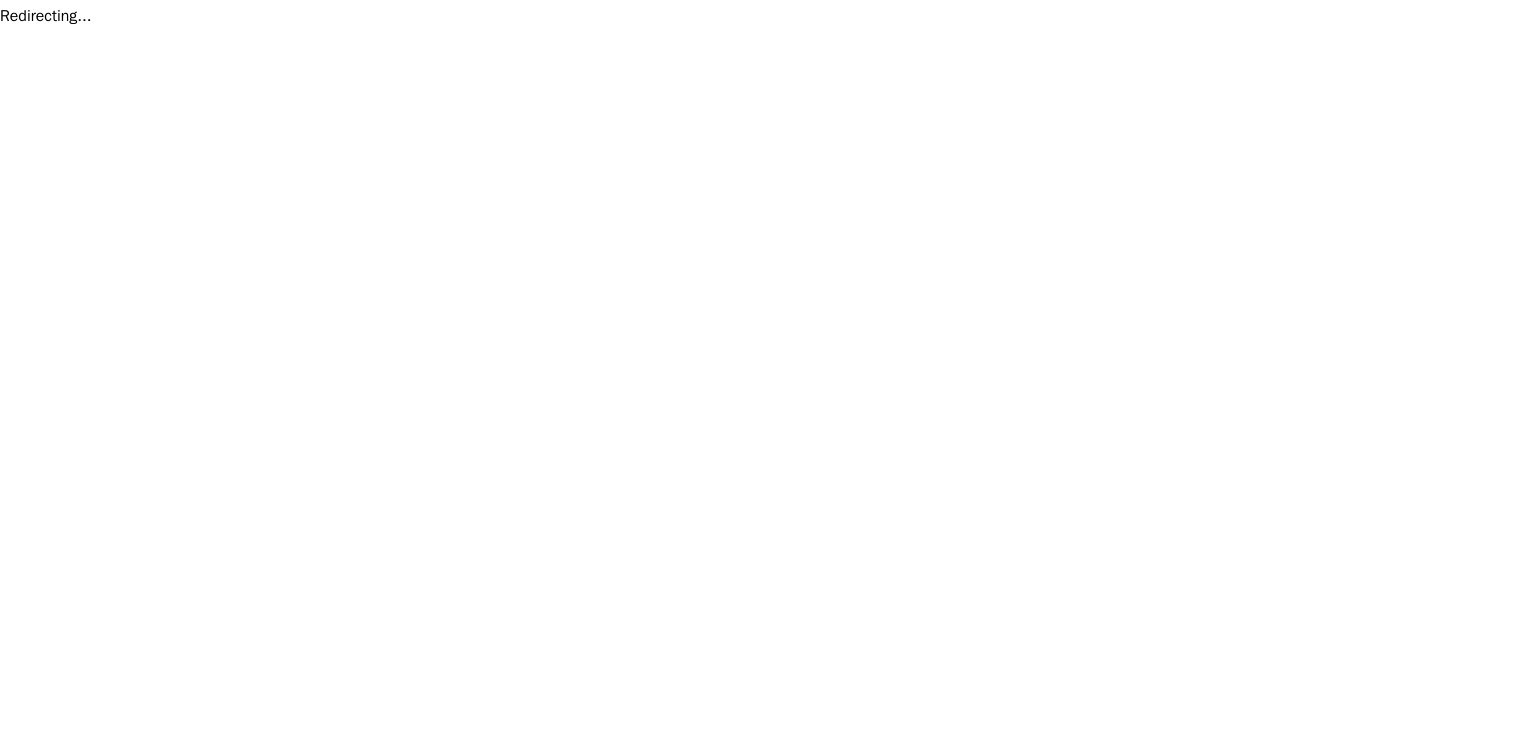 scroll, scrollTop: 0, scrollLeft: 0, axis: both 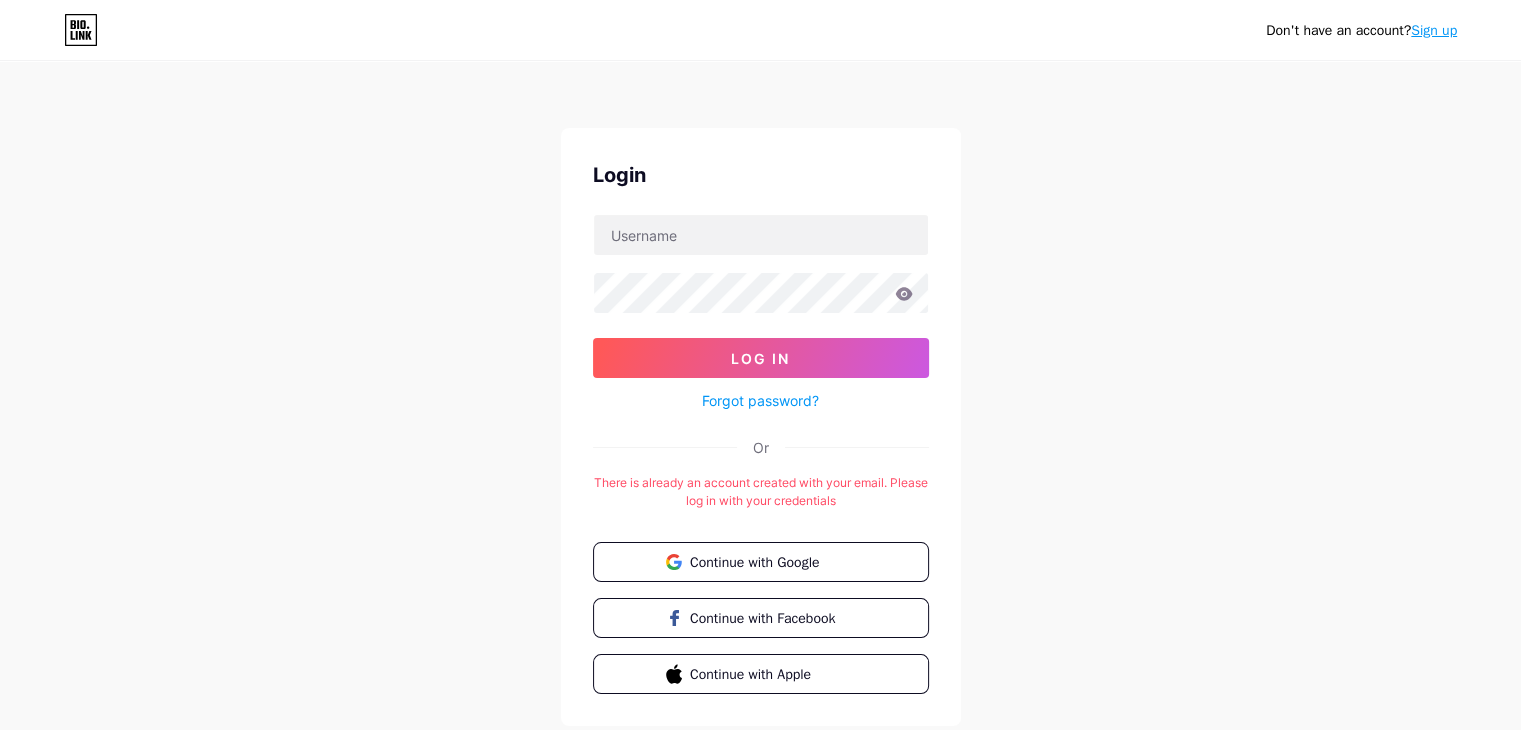 click on "Forgot password?" at bounding box center [760, 400] 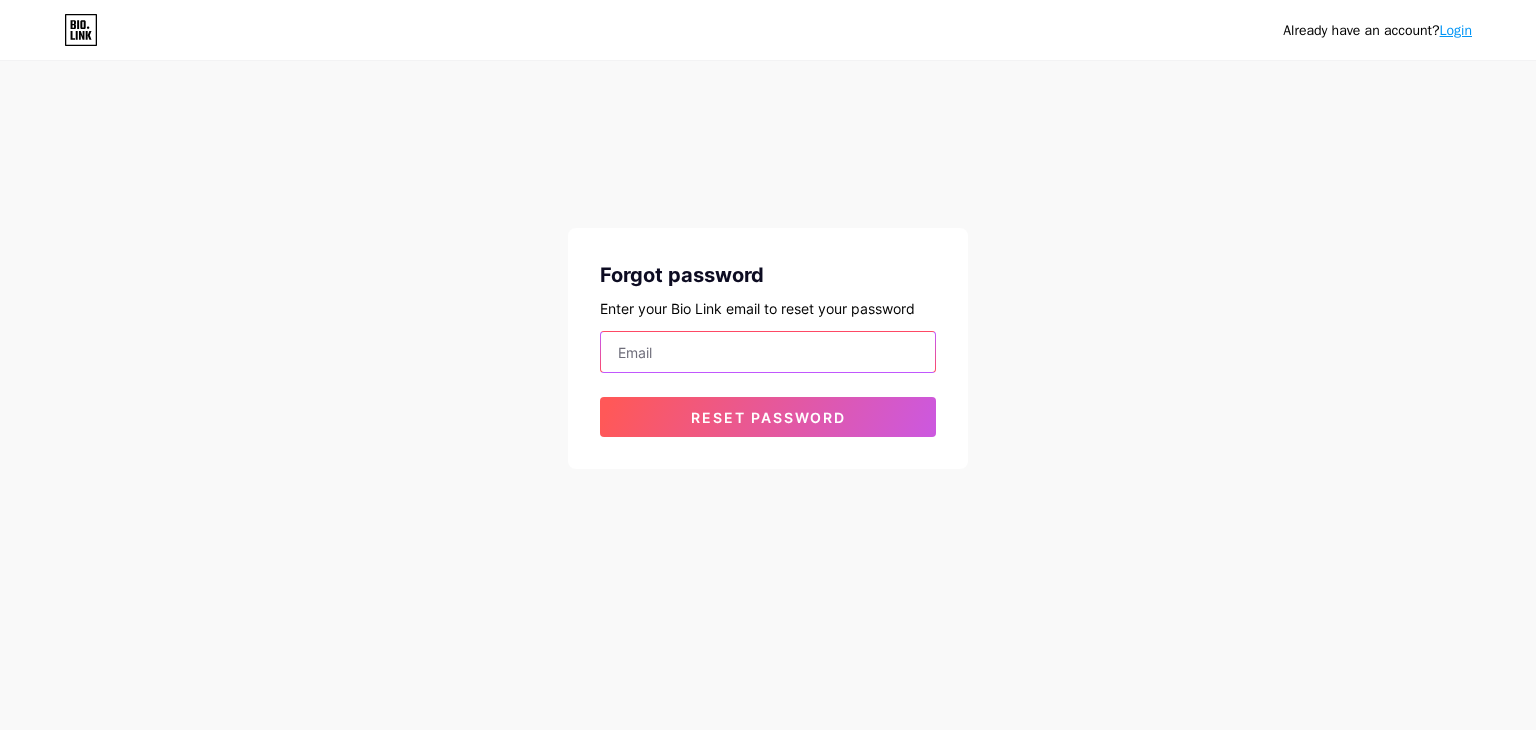 click at bounding box center (768, 352) 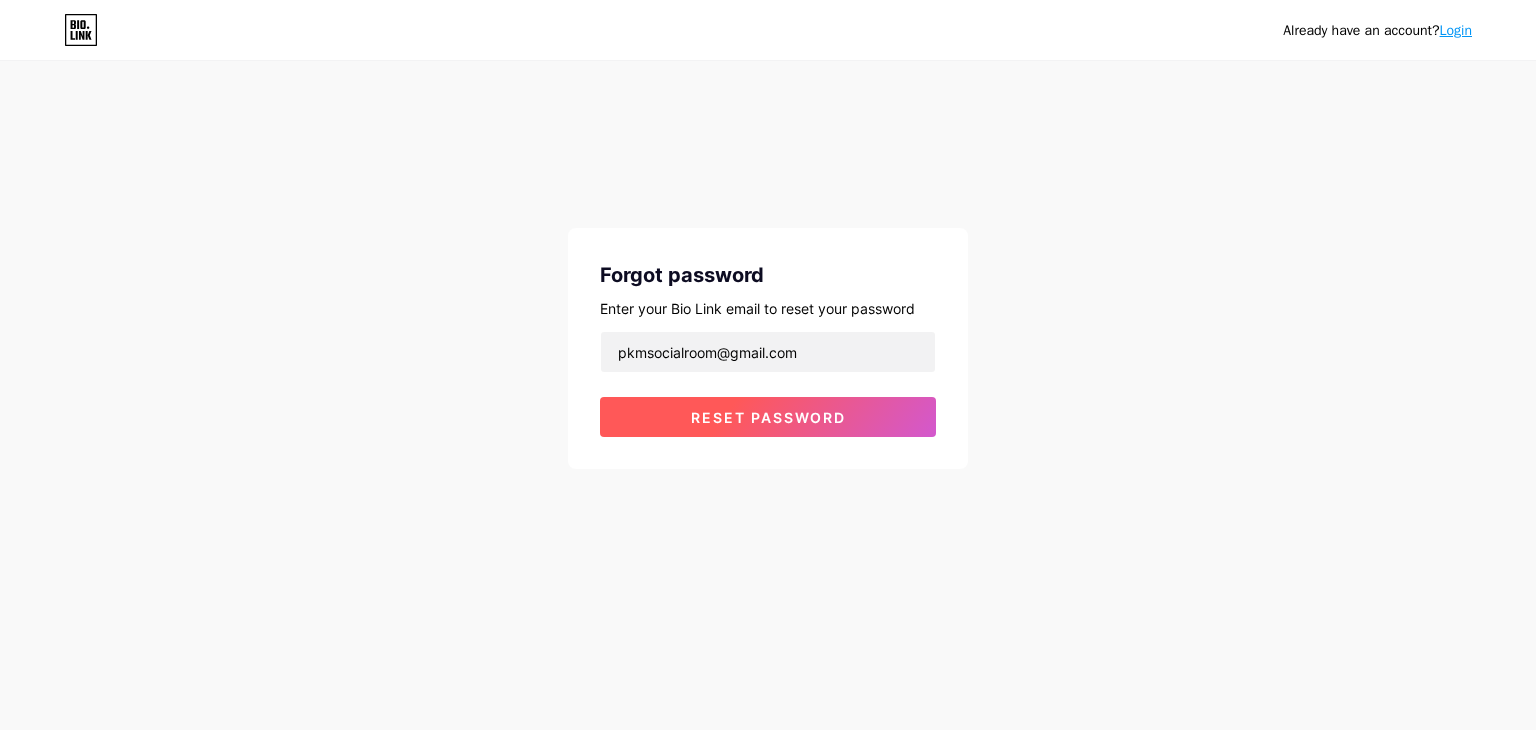 click on "Reset password" at bounding box center [768, 417] 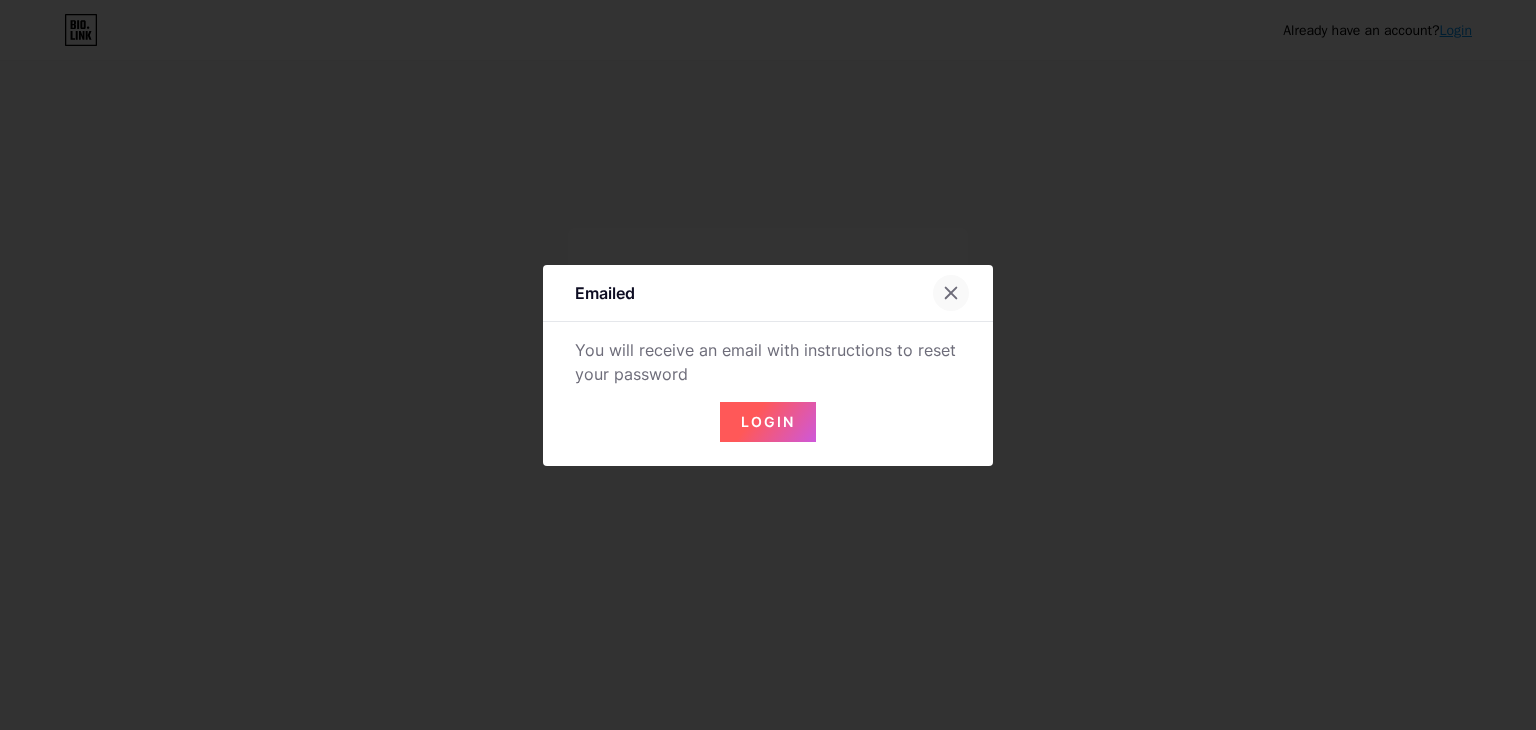 click at bounding box center [951, 293] 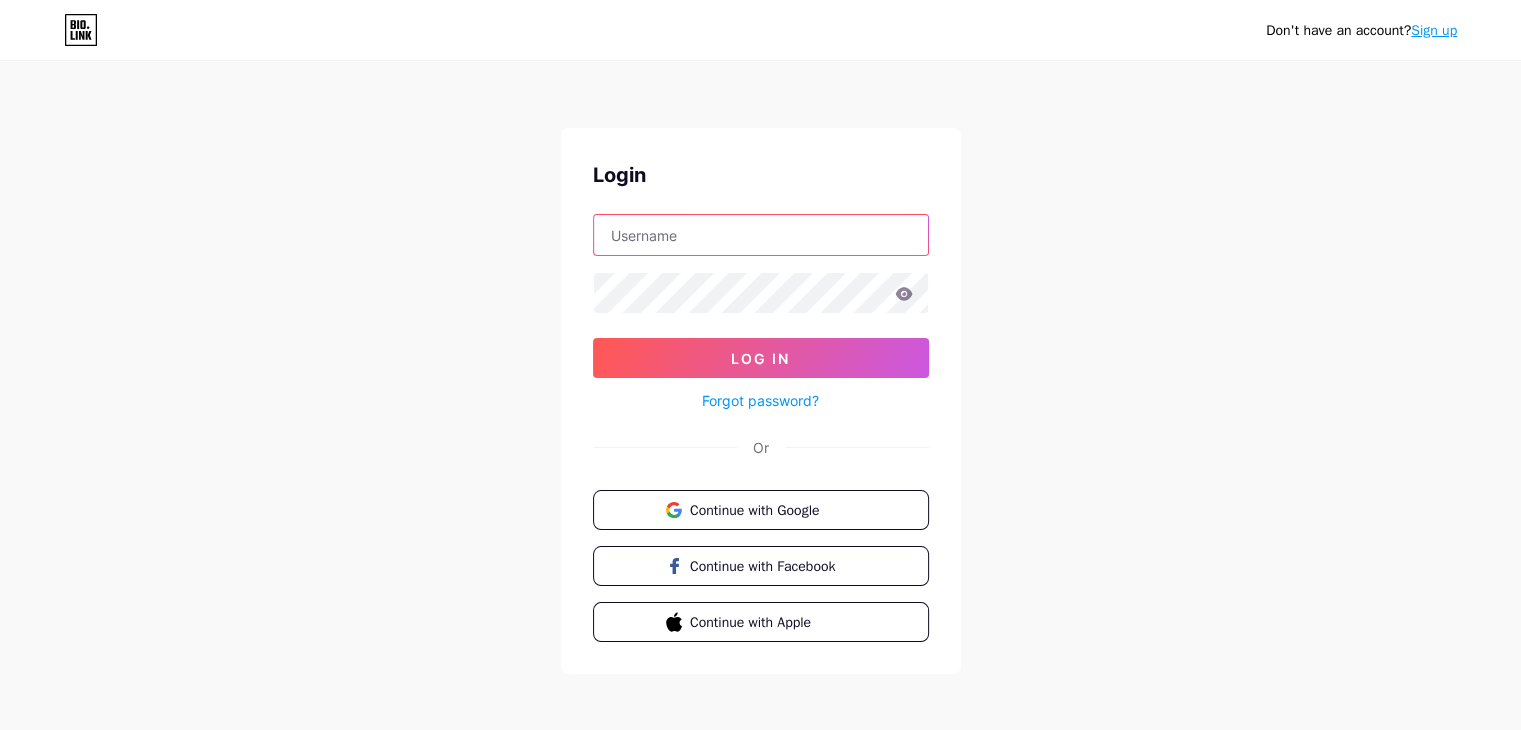 click at bounding box center [761, 235] 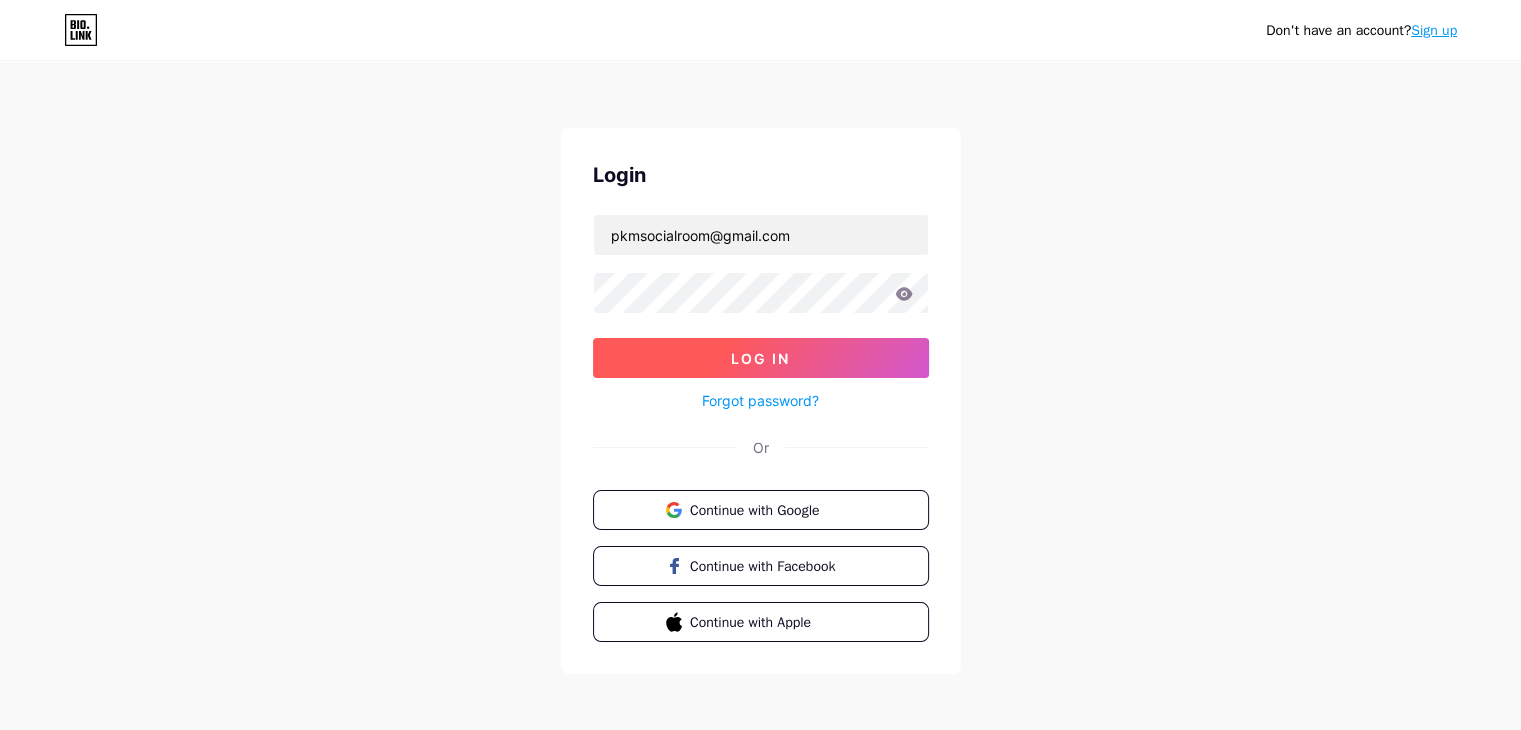 click on "Log In" at bounding box center [760, 358] 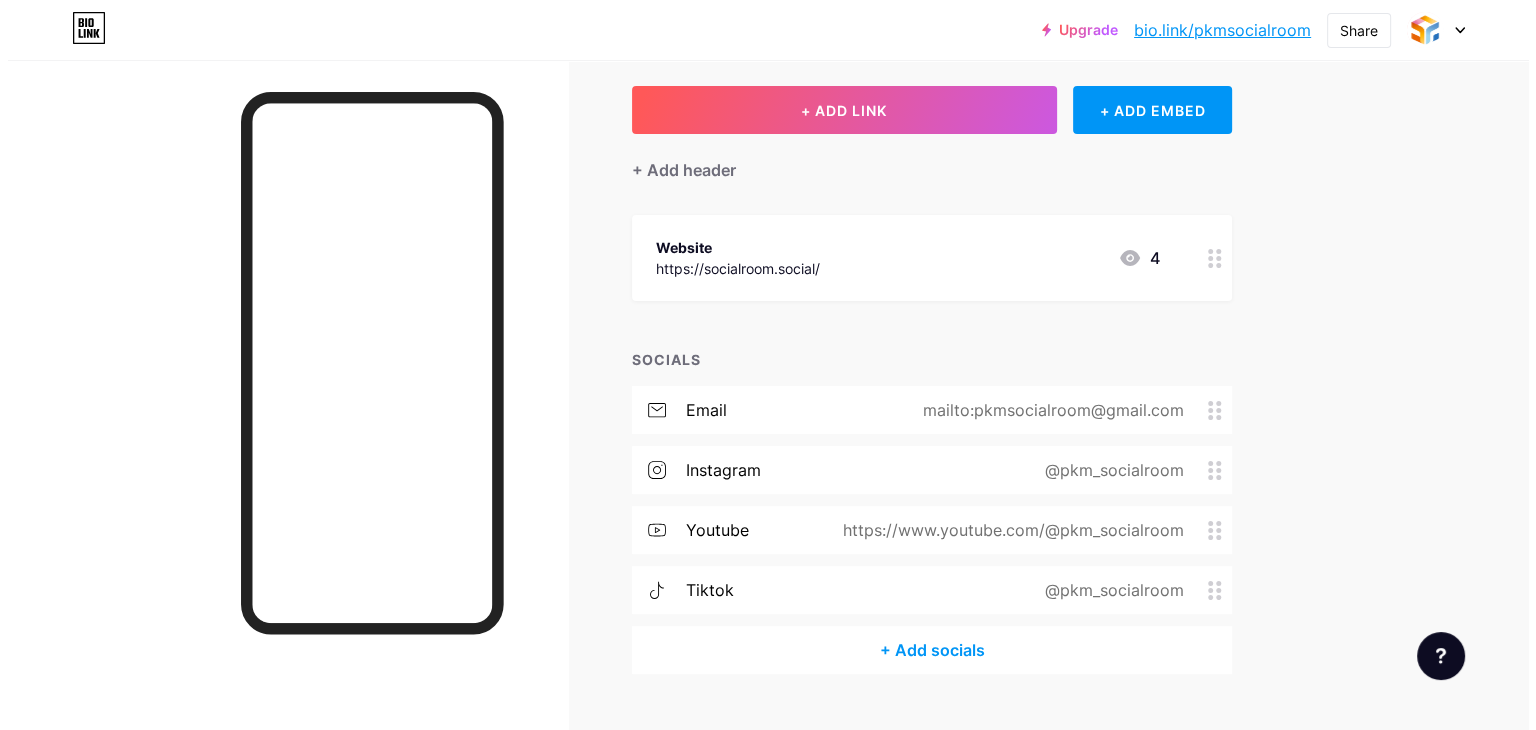 scroll, scrollTop: 143, scrollLeft: 0, axis: vertical 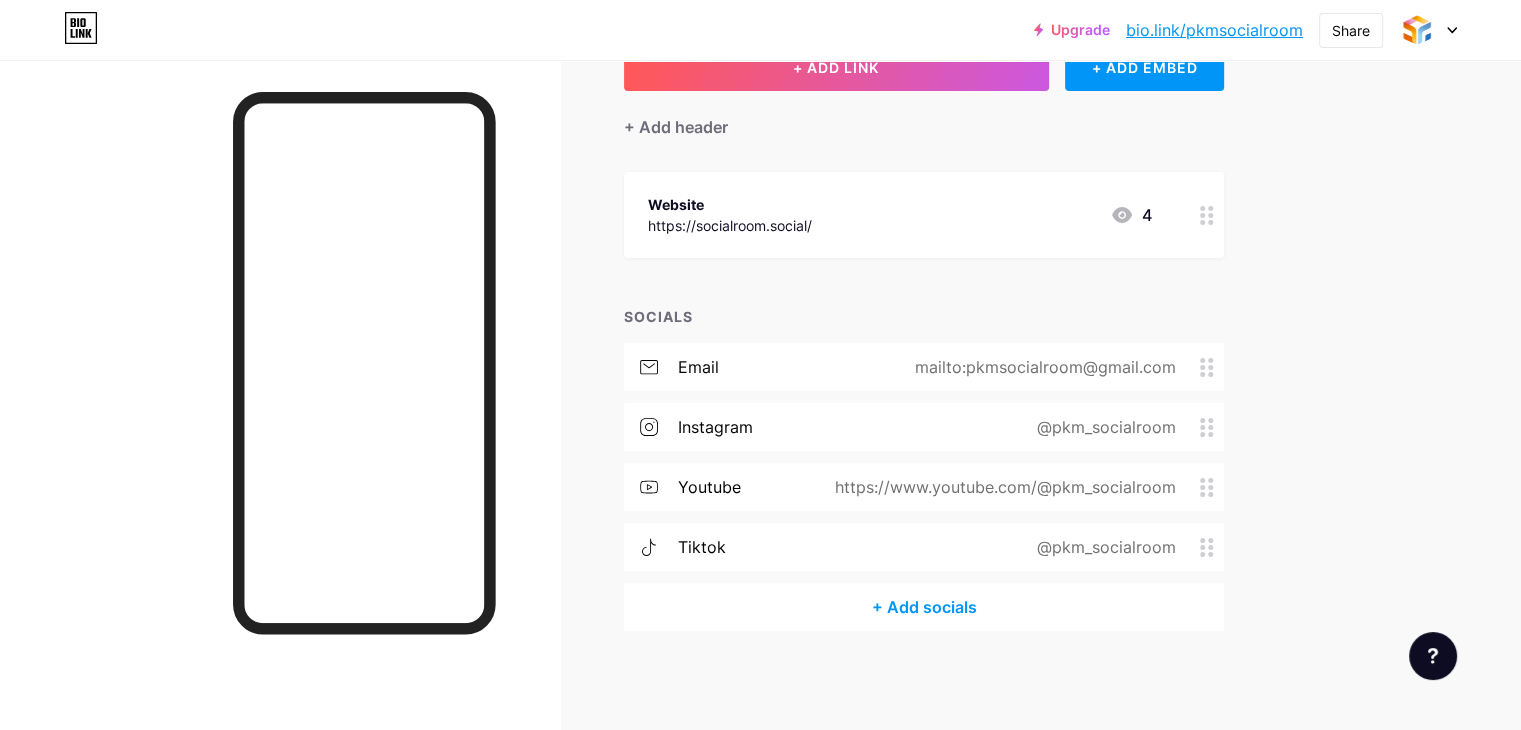 click on "+ Add socials" at bounding box center (924, 607) 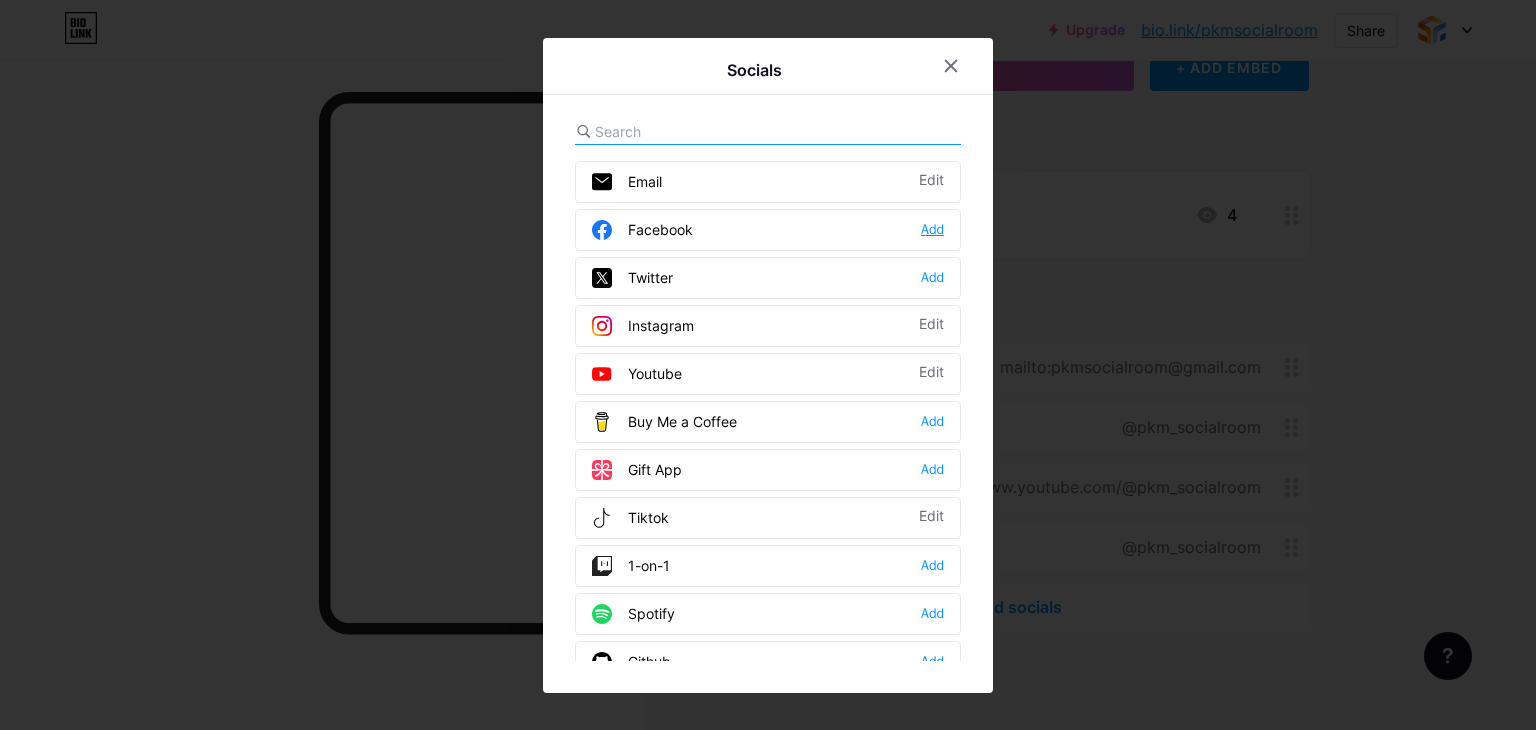 click on "Add" at bounding box center [932, 230] 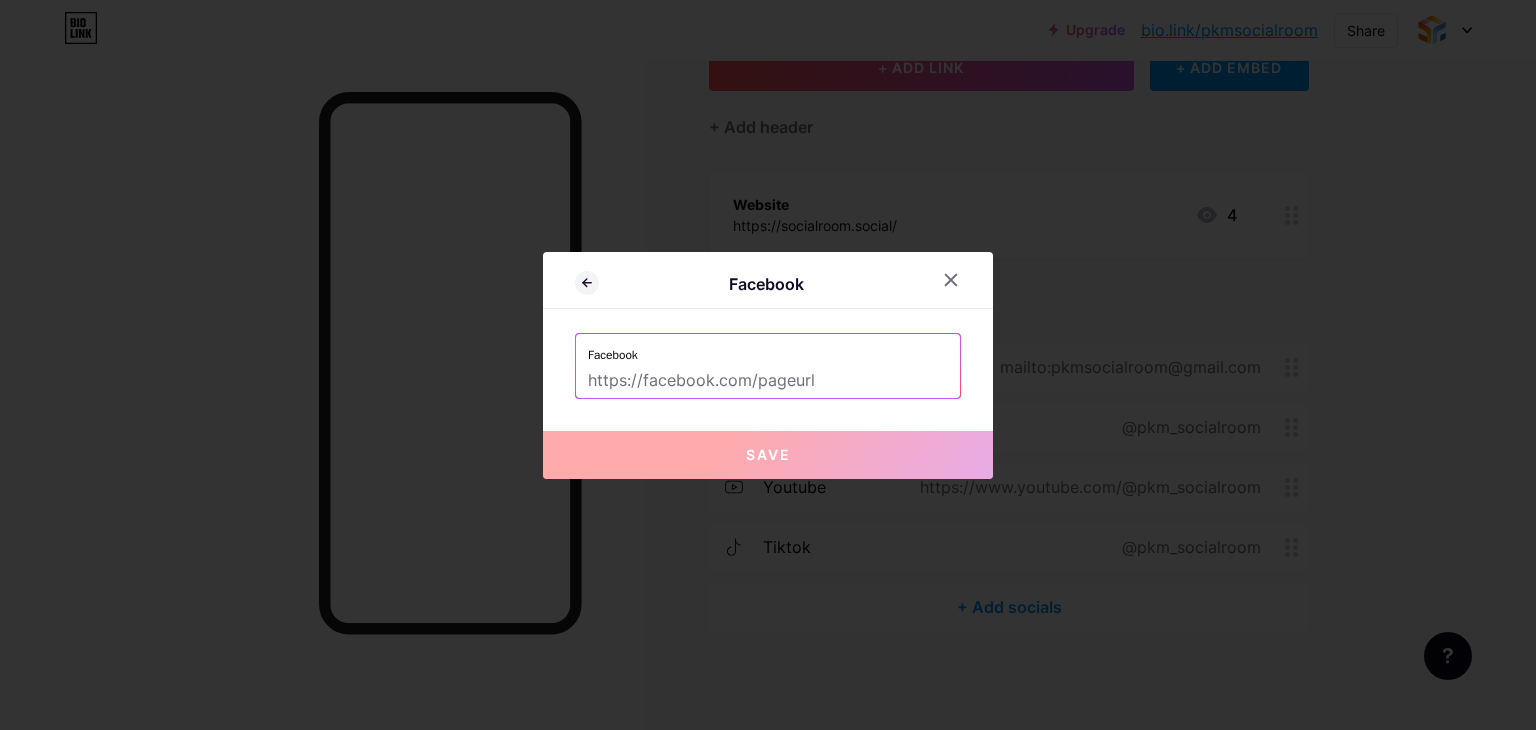 click at bounding box center [768, 381] 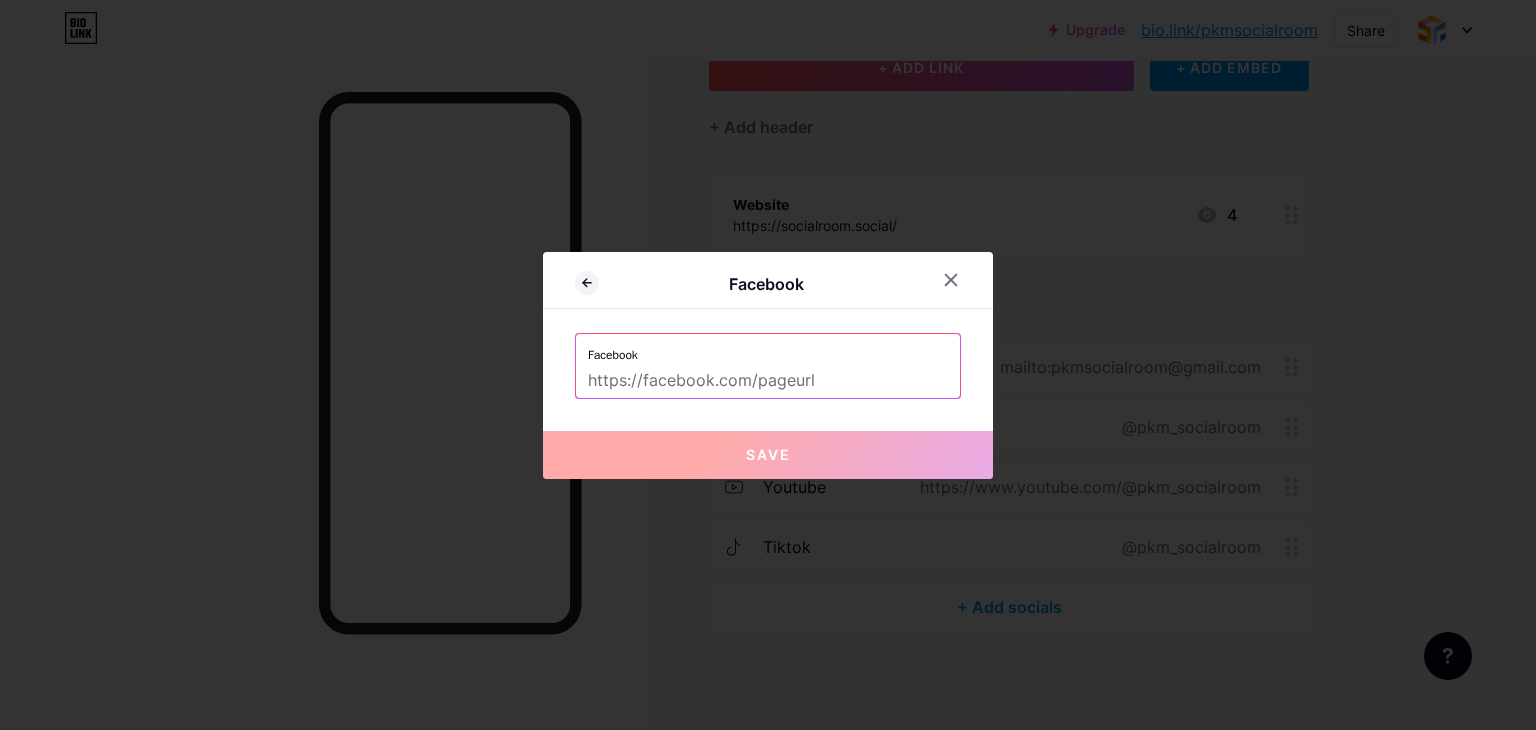 paste on "facebook.com/" 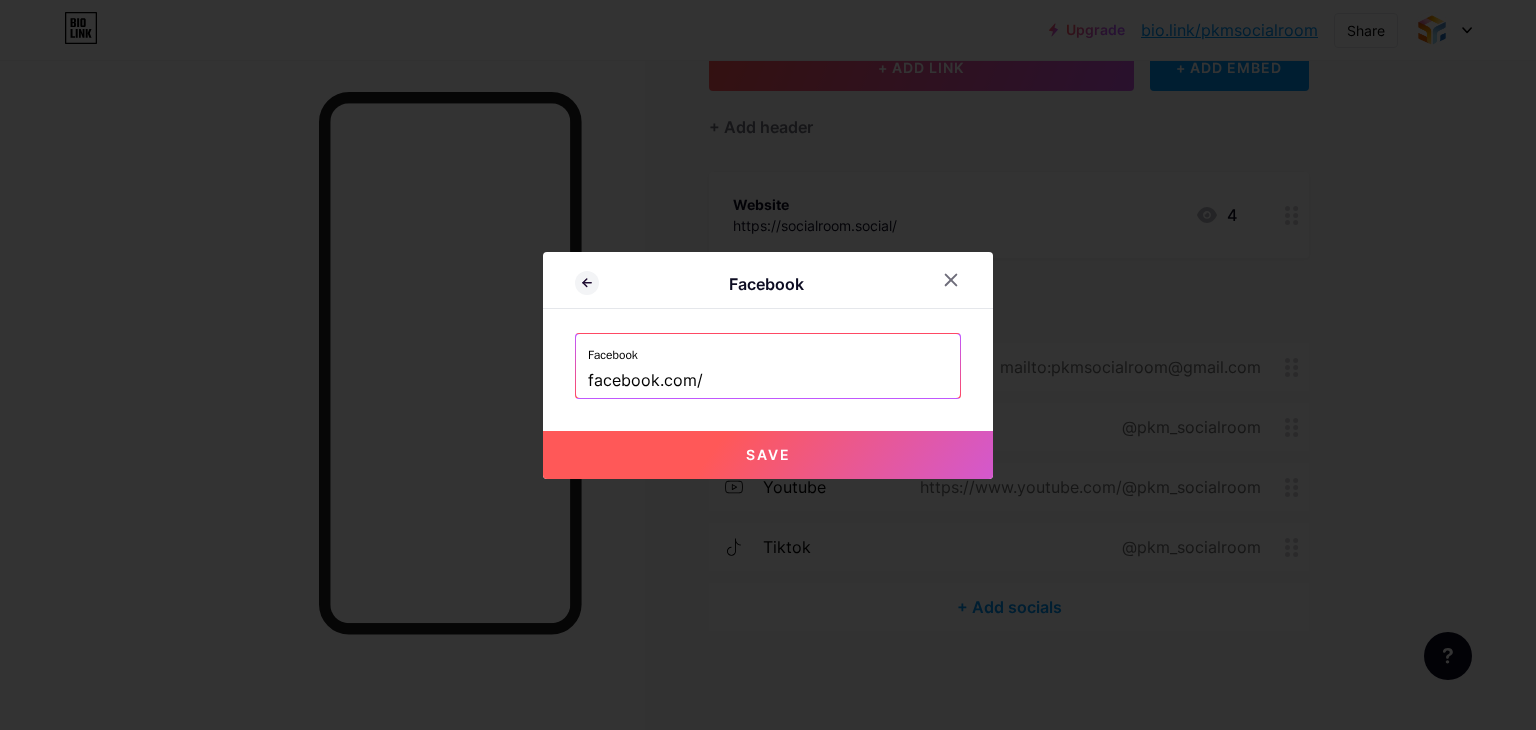 paste on "Pkm-pm SocialRoom" 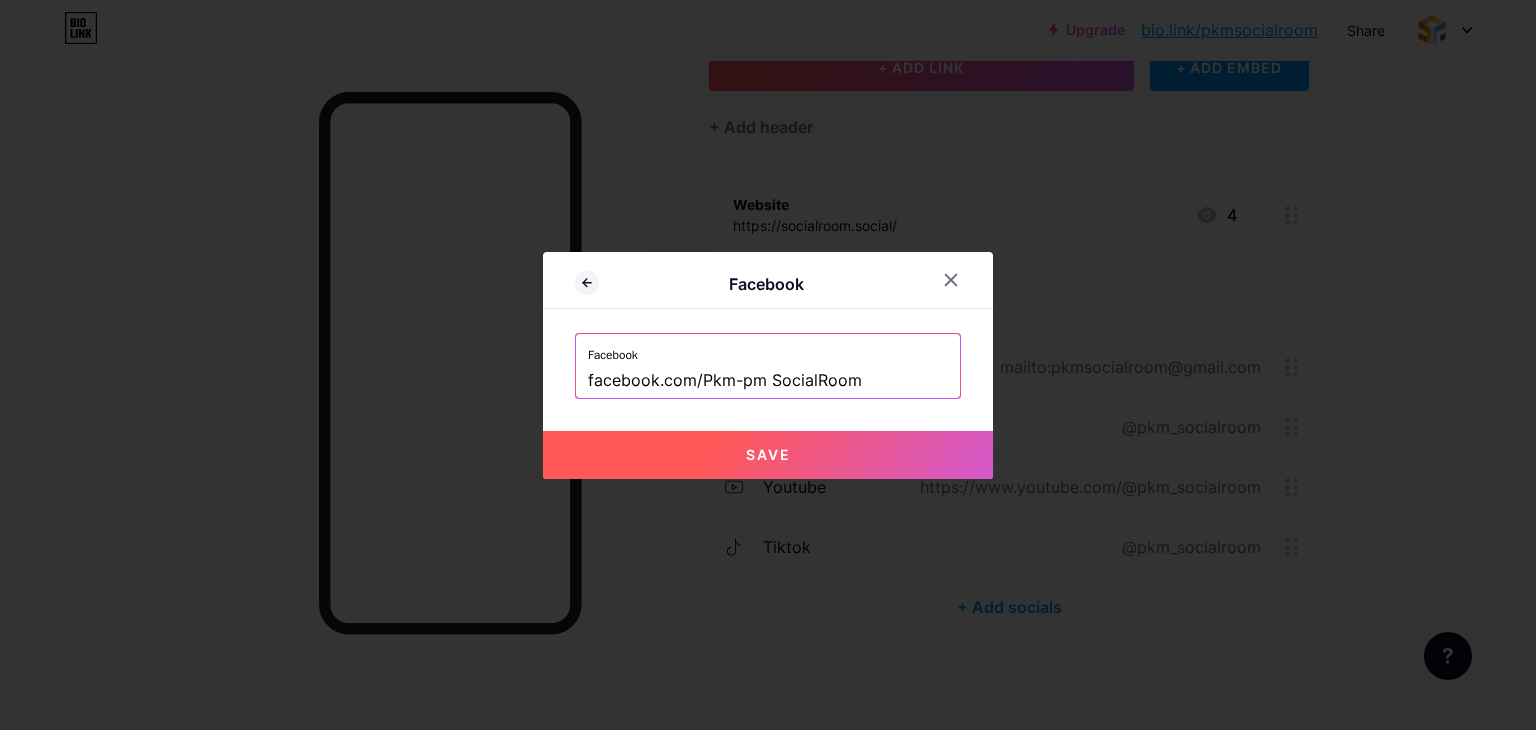 click on "Save" at bounding box center [768, 455] 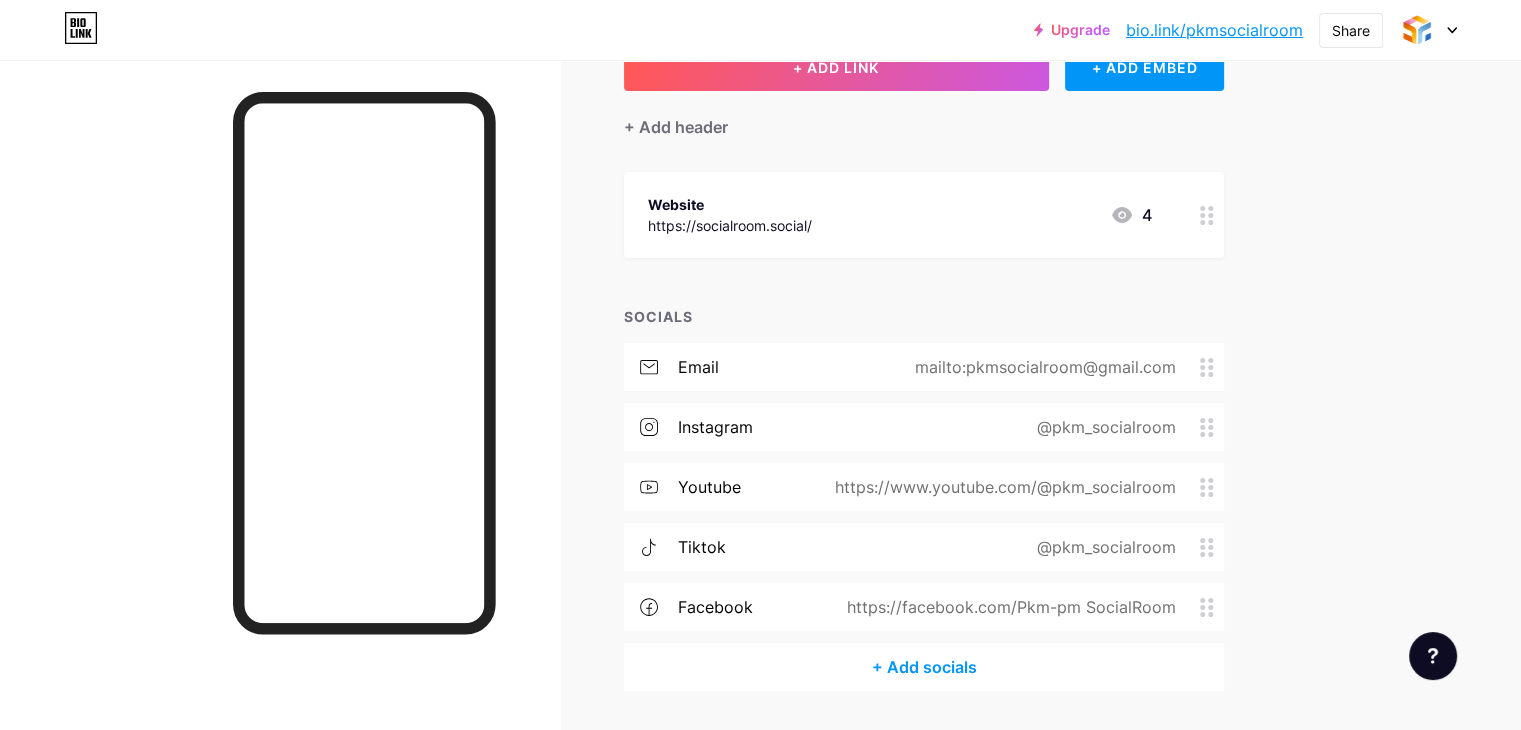 click on "https://facebook.com/Pkm-pm SocialRoom" at bounding box center (1007, 607) 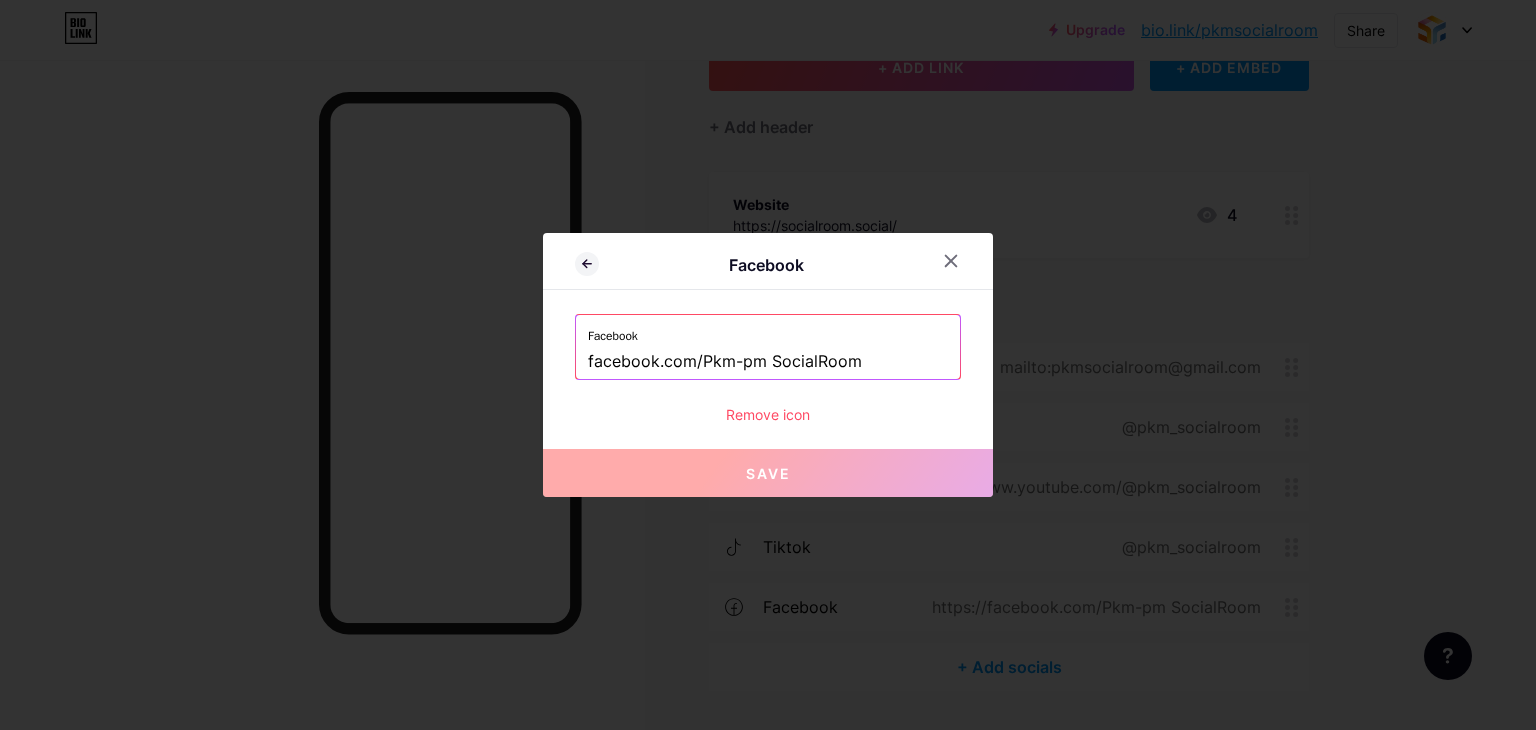 drag, startPoint x: 849, startPoint y: 363, endPoint x: 501, endPoint y: 376, distance: 348.24274 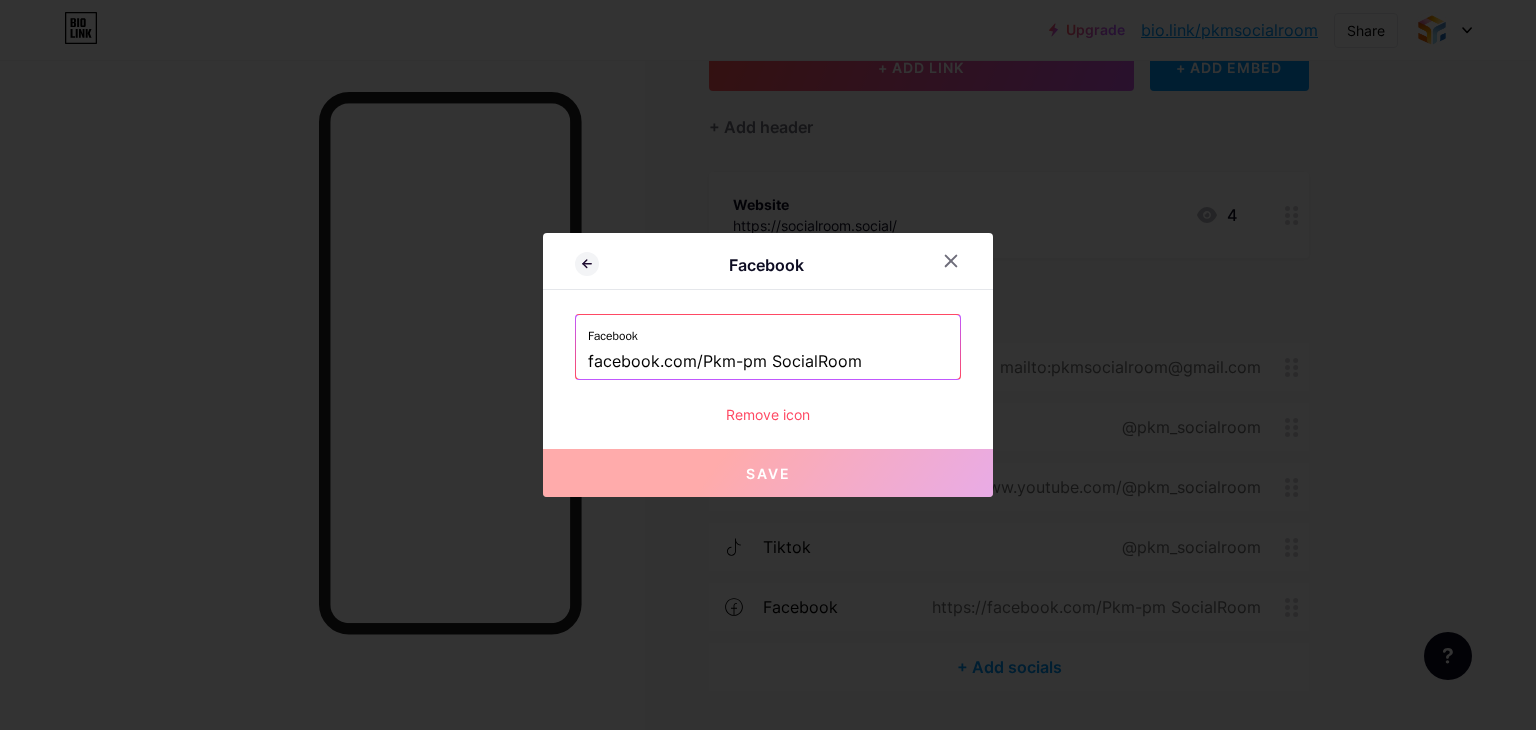 click on "Facebook       Facebook   facebook.com/Pkm-pm SocialRoom
Remove icon
Save" at bounding box center (768, 365) 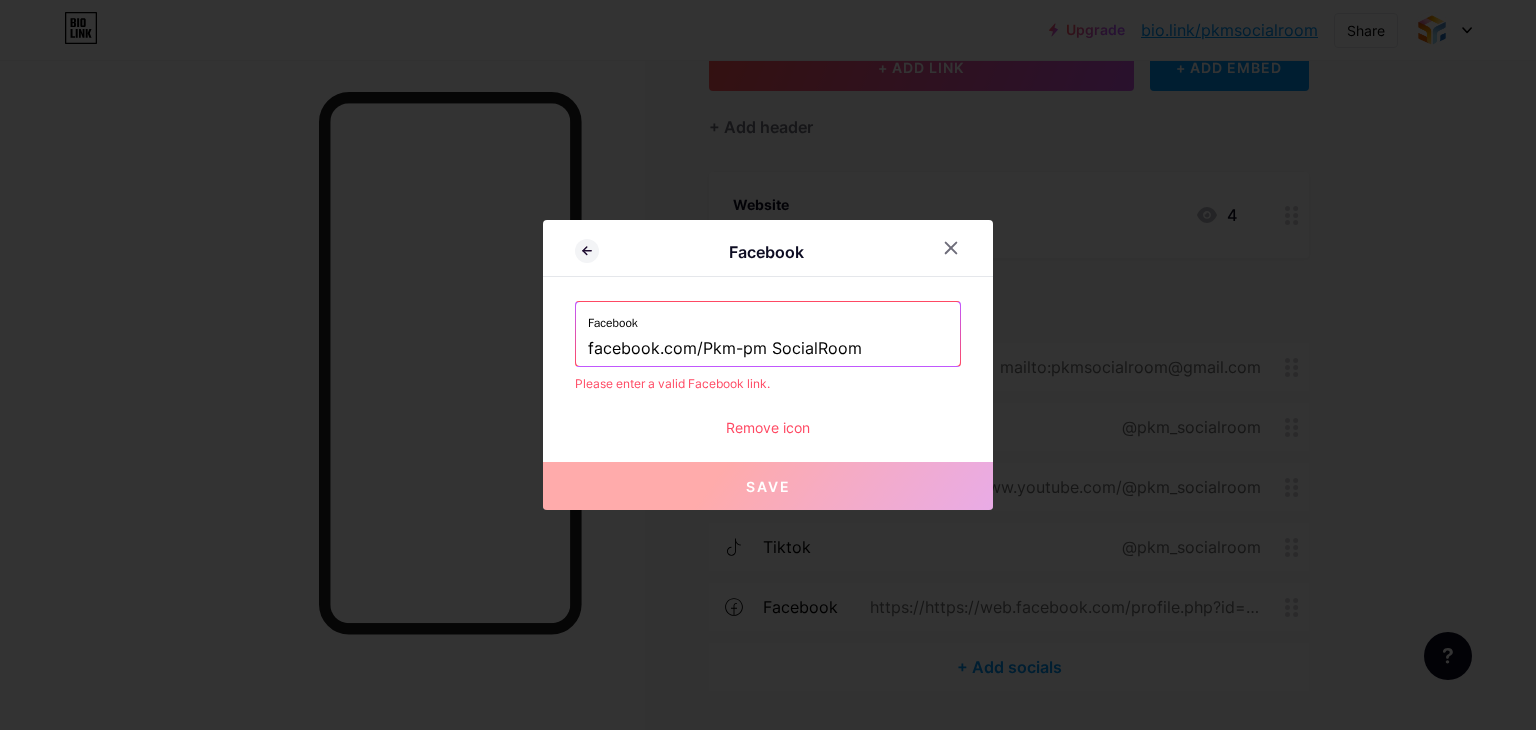 scroll, scrollTop: 0, scrollLeft: 0, axis: both 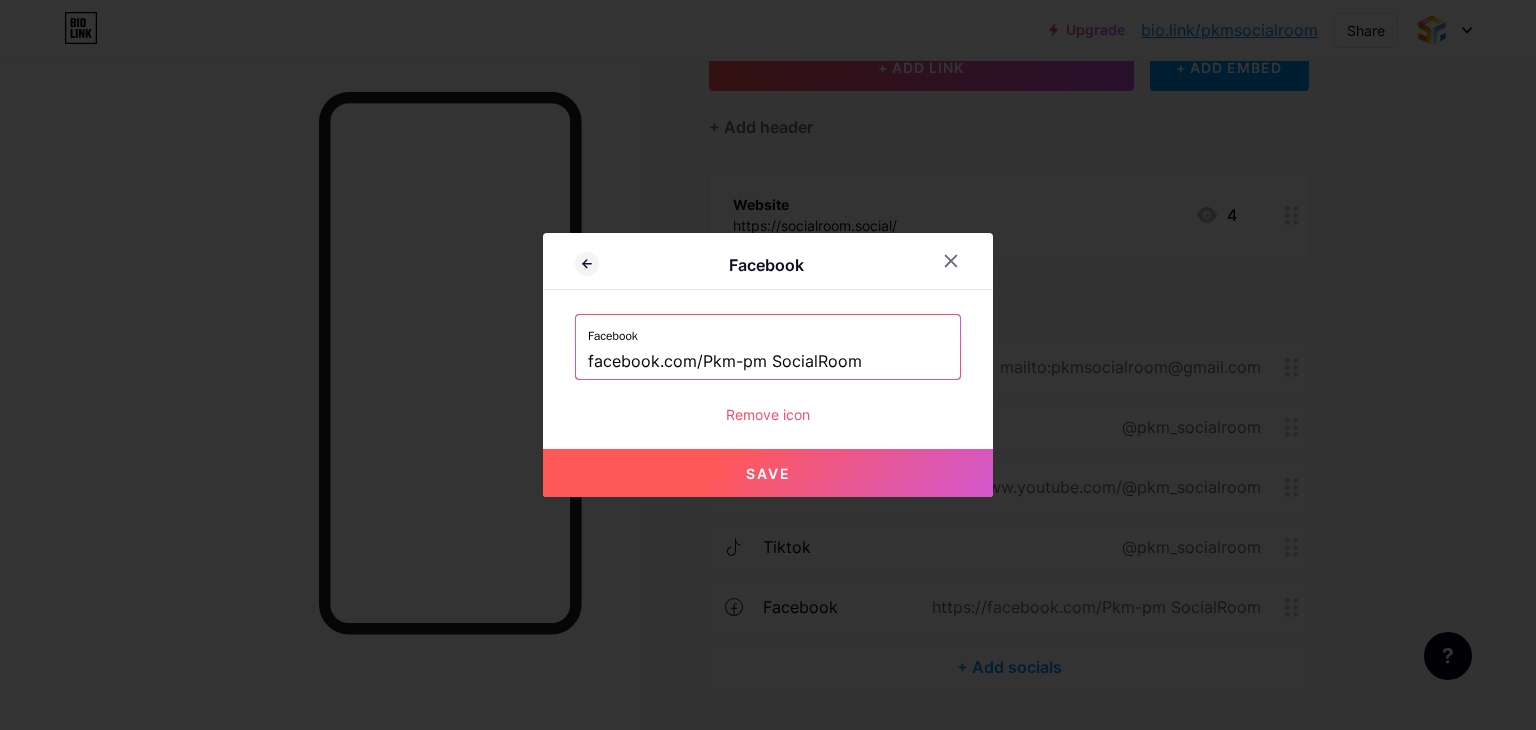 click on "Facebook   facebook.com/Pkm-pm SocialRoom" at bounding box center [768, 347] 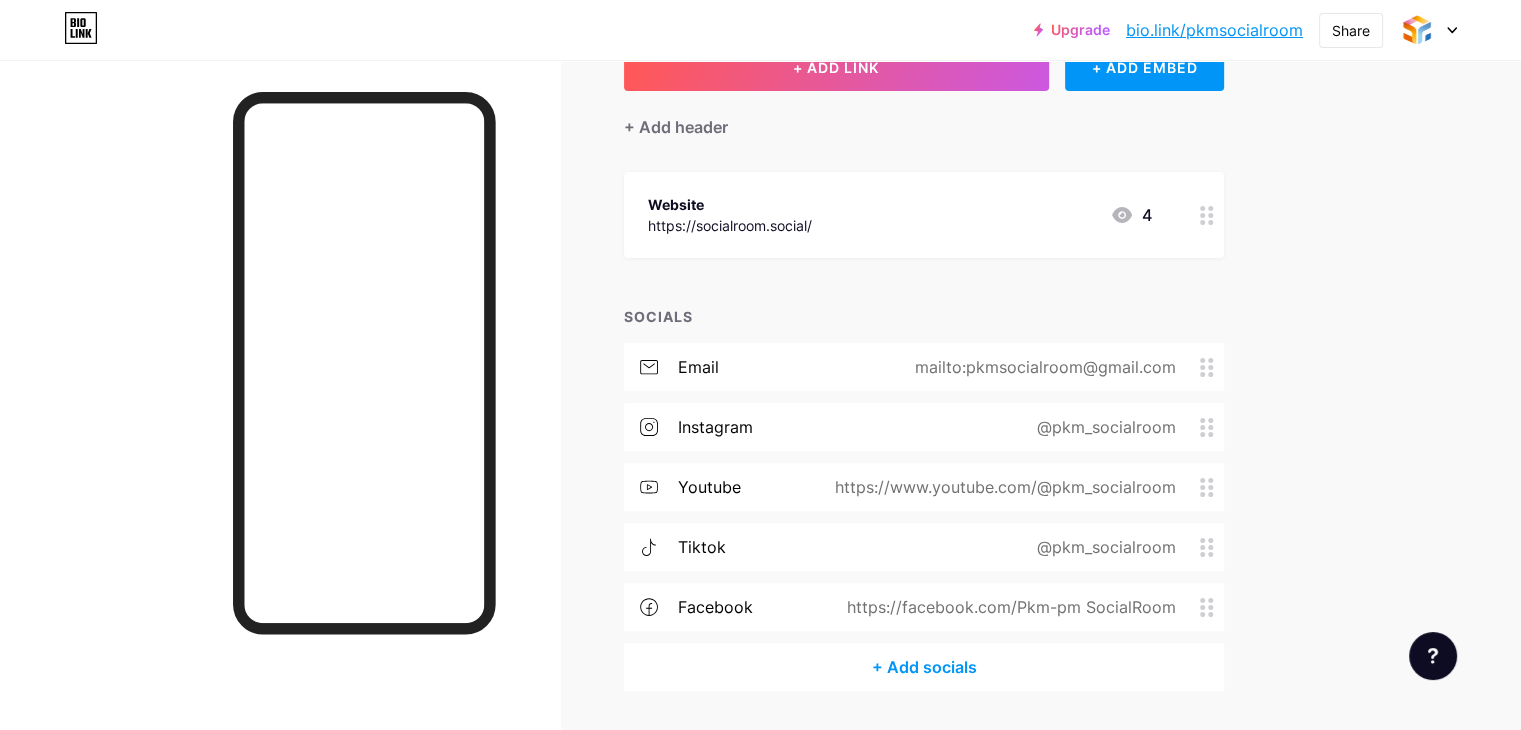 click on "https://facebook.com/Pkm-pm SocialRoom" at bounding box center [1007, 607] 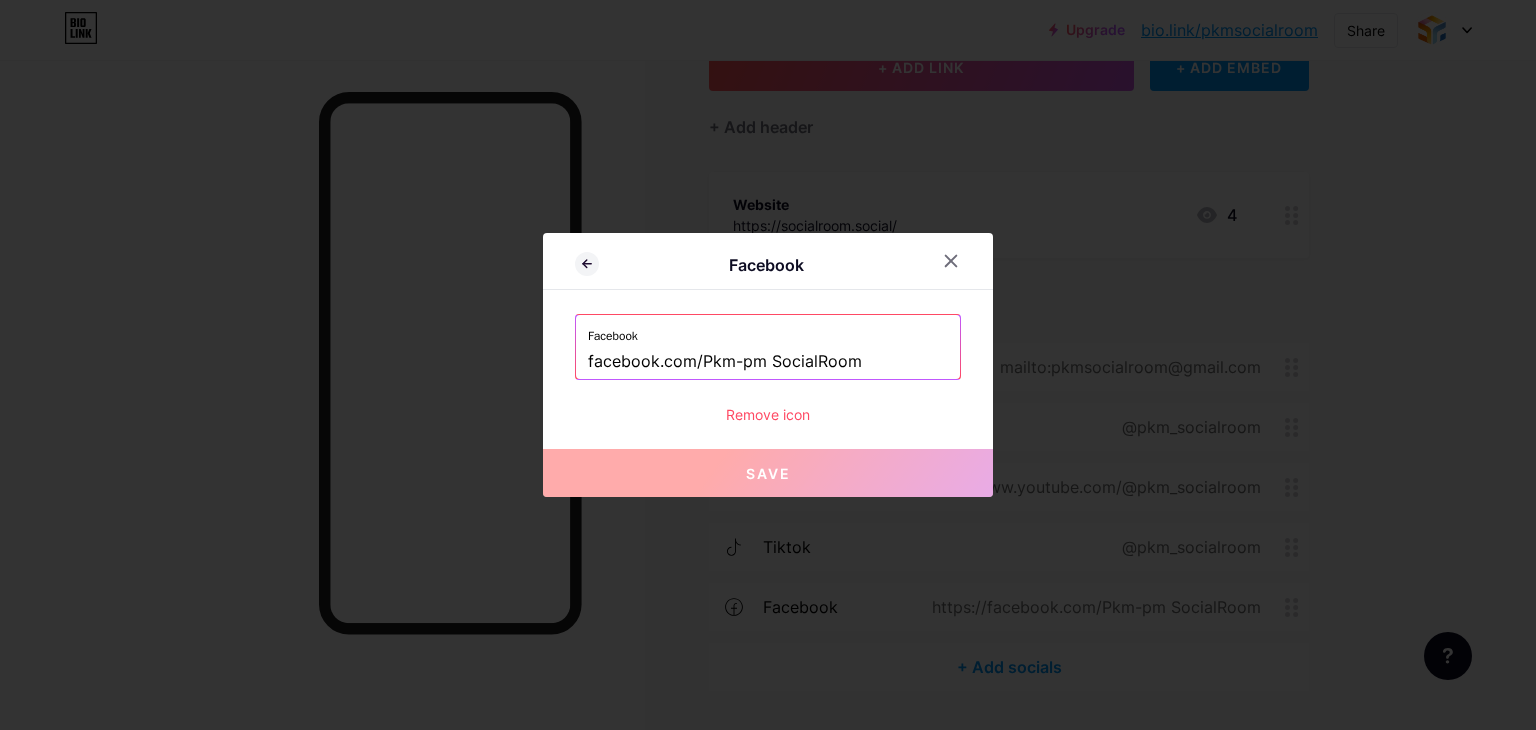 click on "facebook.com/Pkm-pm SocialRoom" at bounding box center (768, 362) 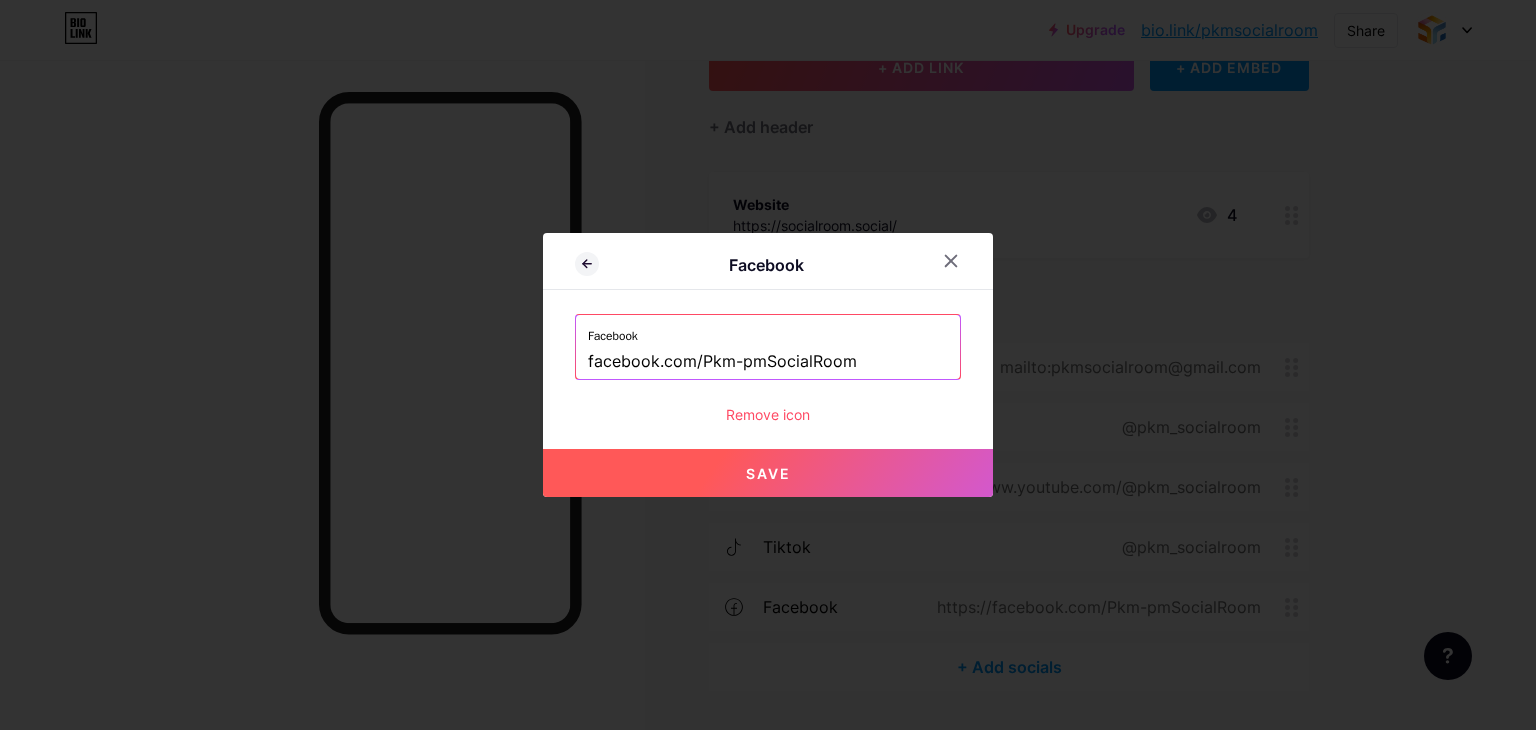 click on "Save" at bounding box center (768, 473) 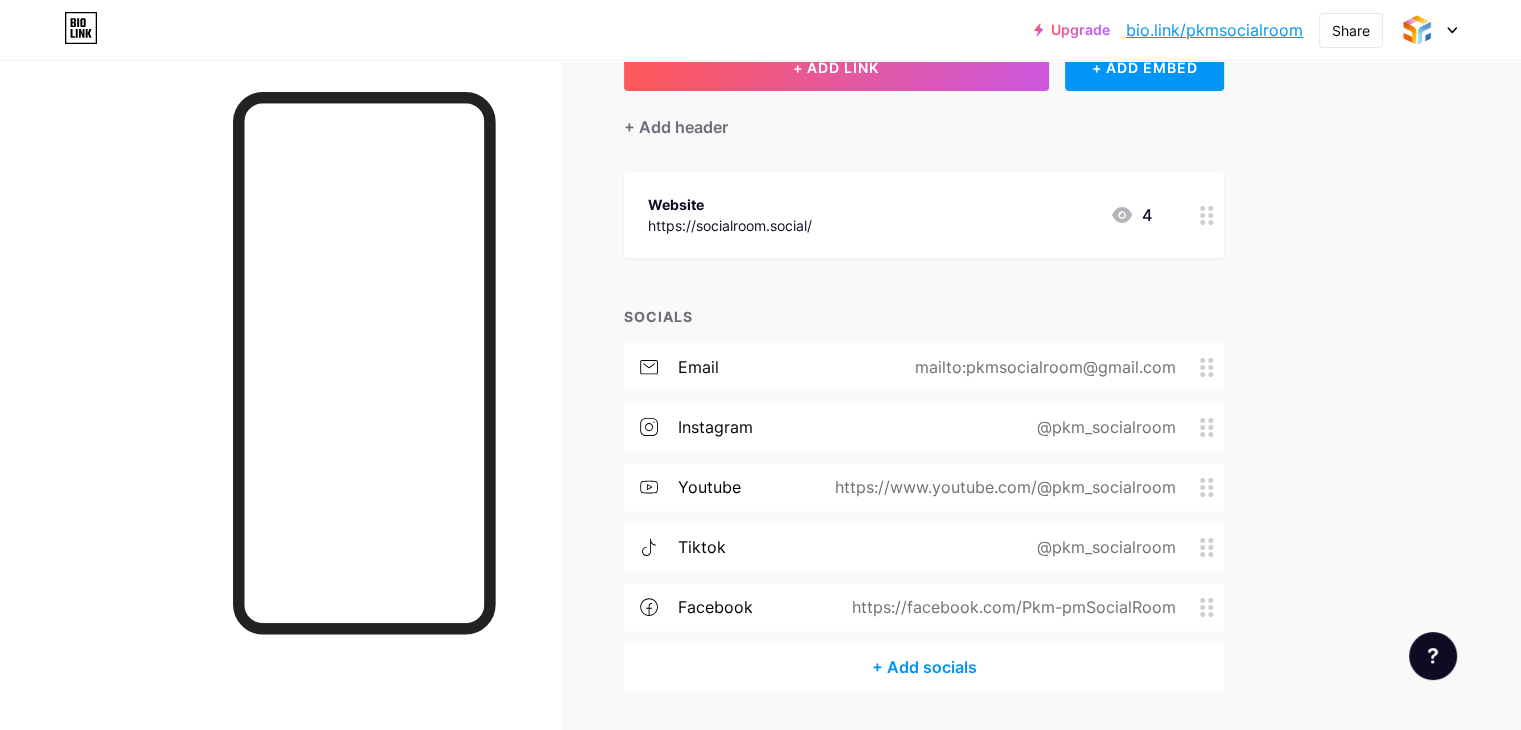 click on "facebook
https://facebook.com/Pkm-pmSocialRoom" at bounding box center (924, 607) 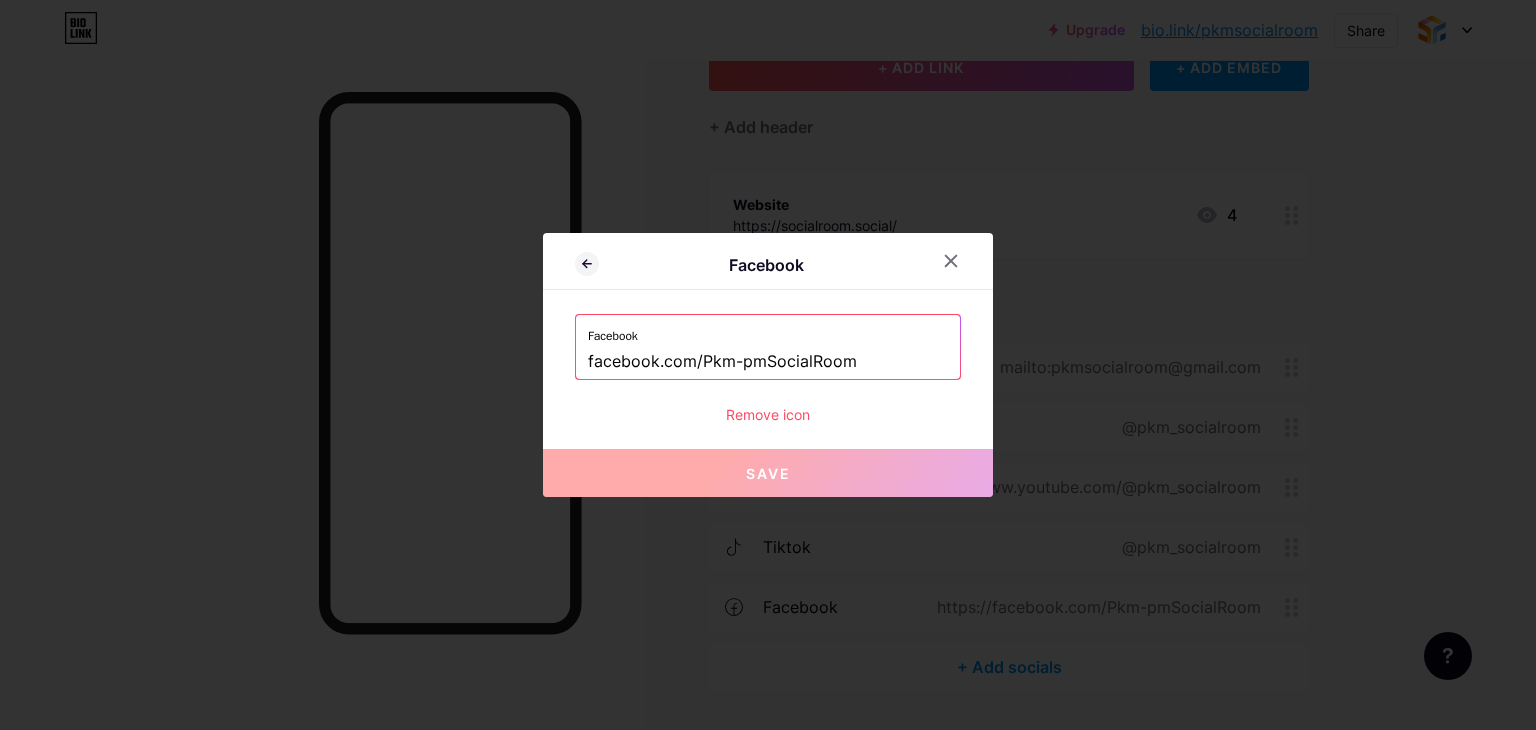 drag, startPoint x: 848, startPoint y: 359, endPoint x: 542, endPoint y: 375, distance: 306.41803 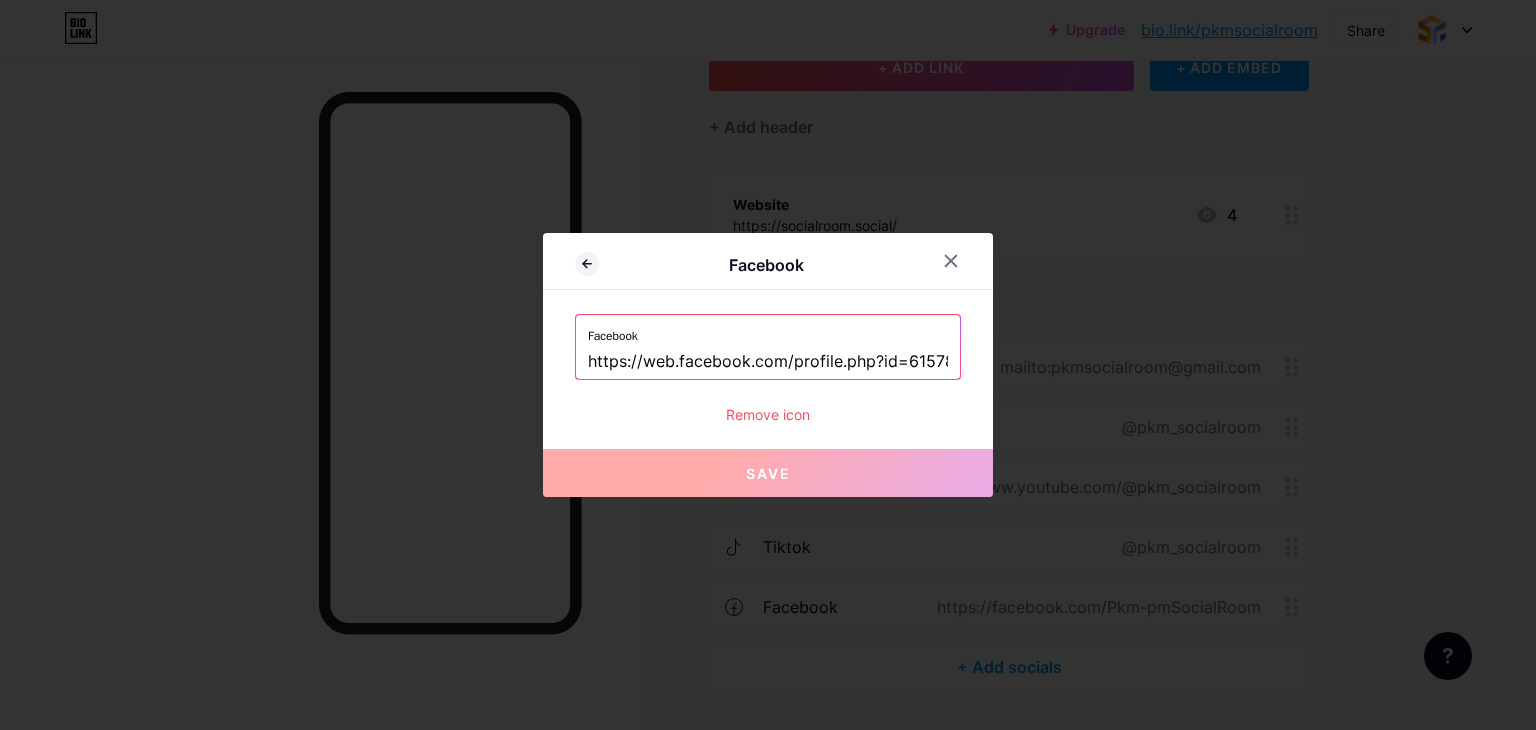 scroll, scrollTop: 0, scrollLeft: 88, axis: horizontal 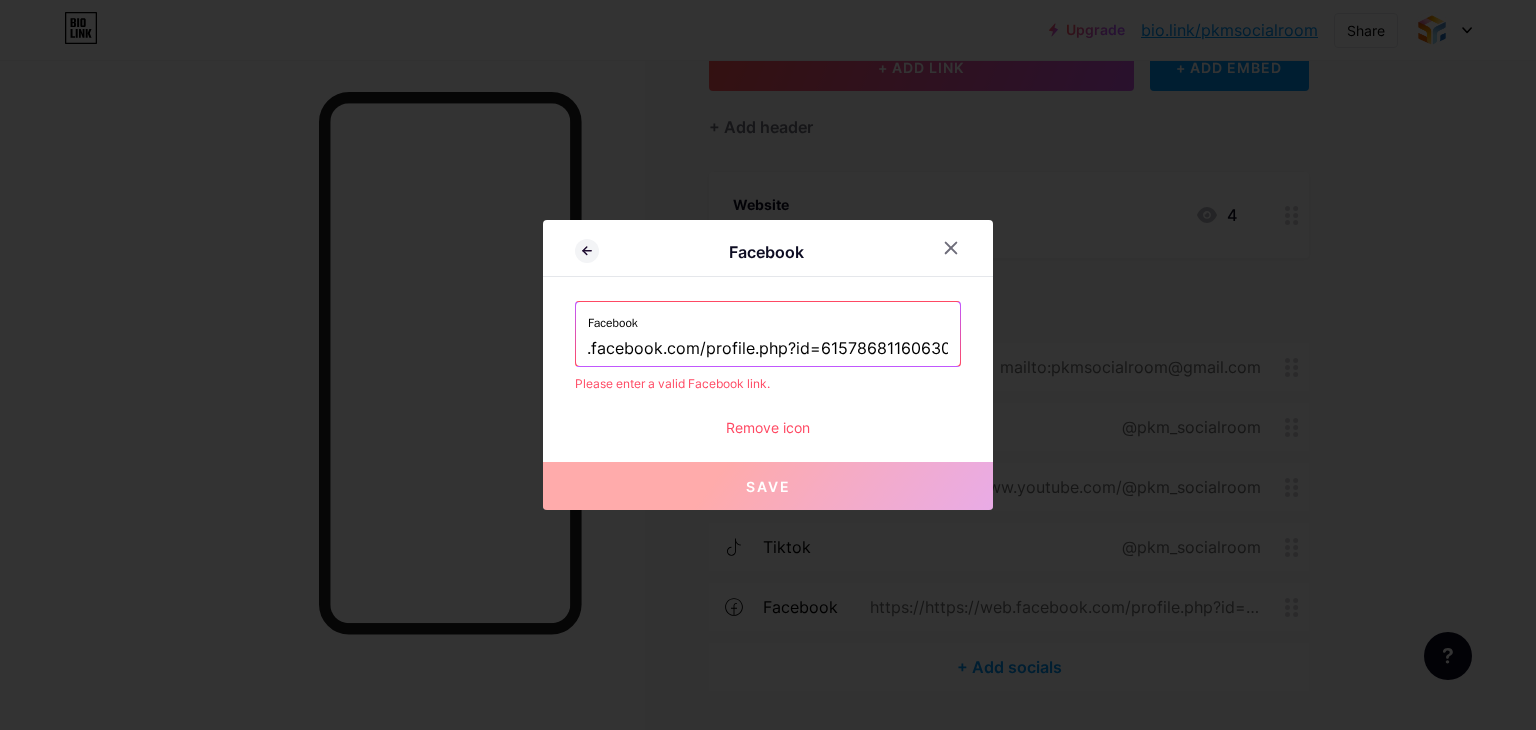 type on "https://web.facebook.com/profile.php?id=61578681160630" 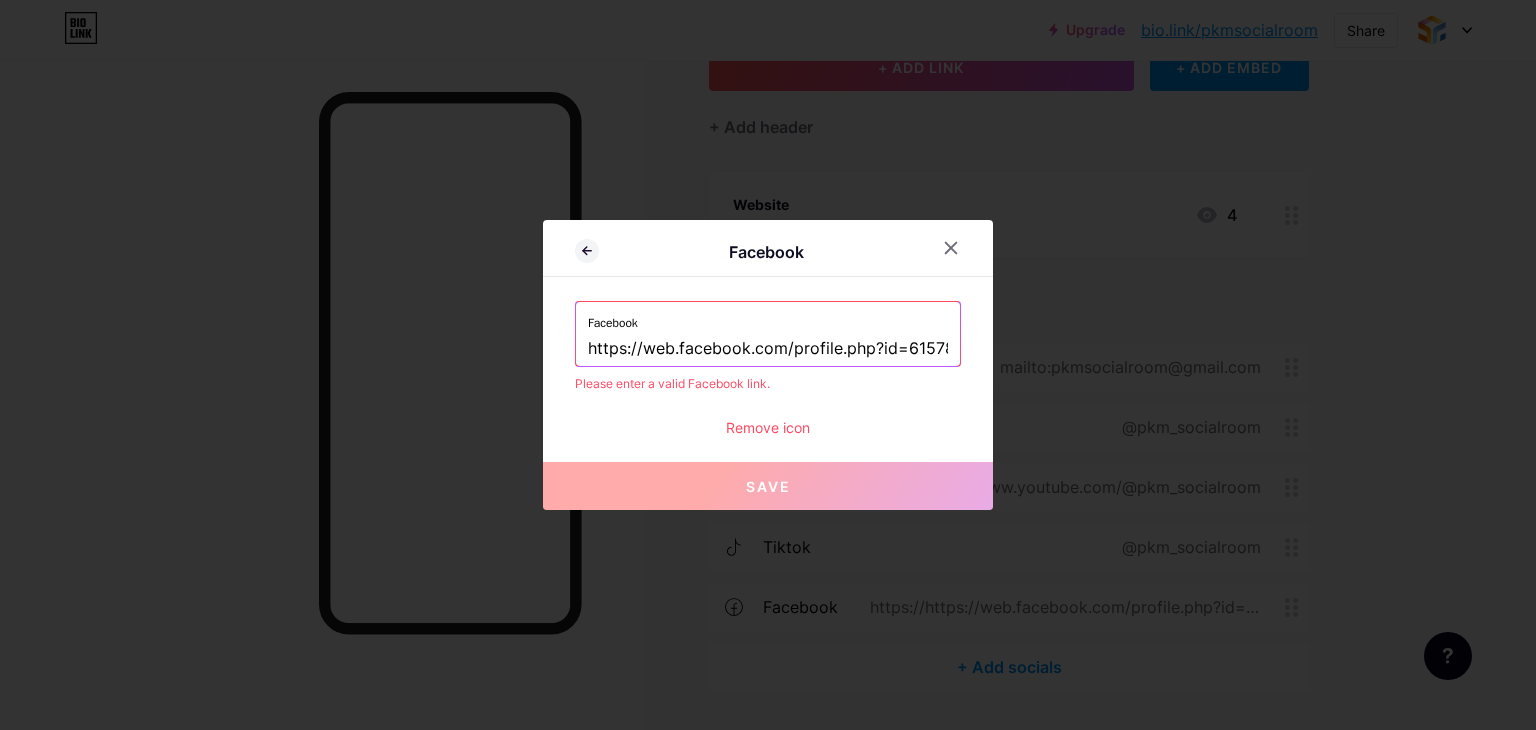 click on "Save" at bounding box center (768, 486) 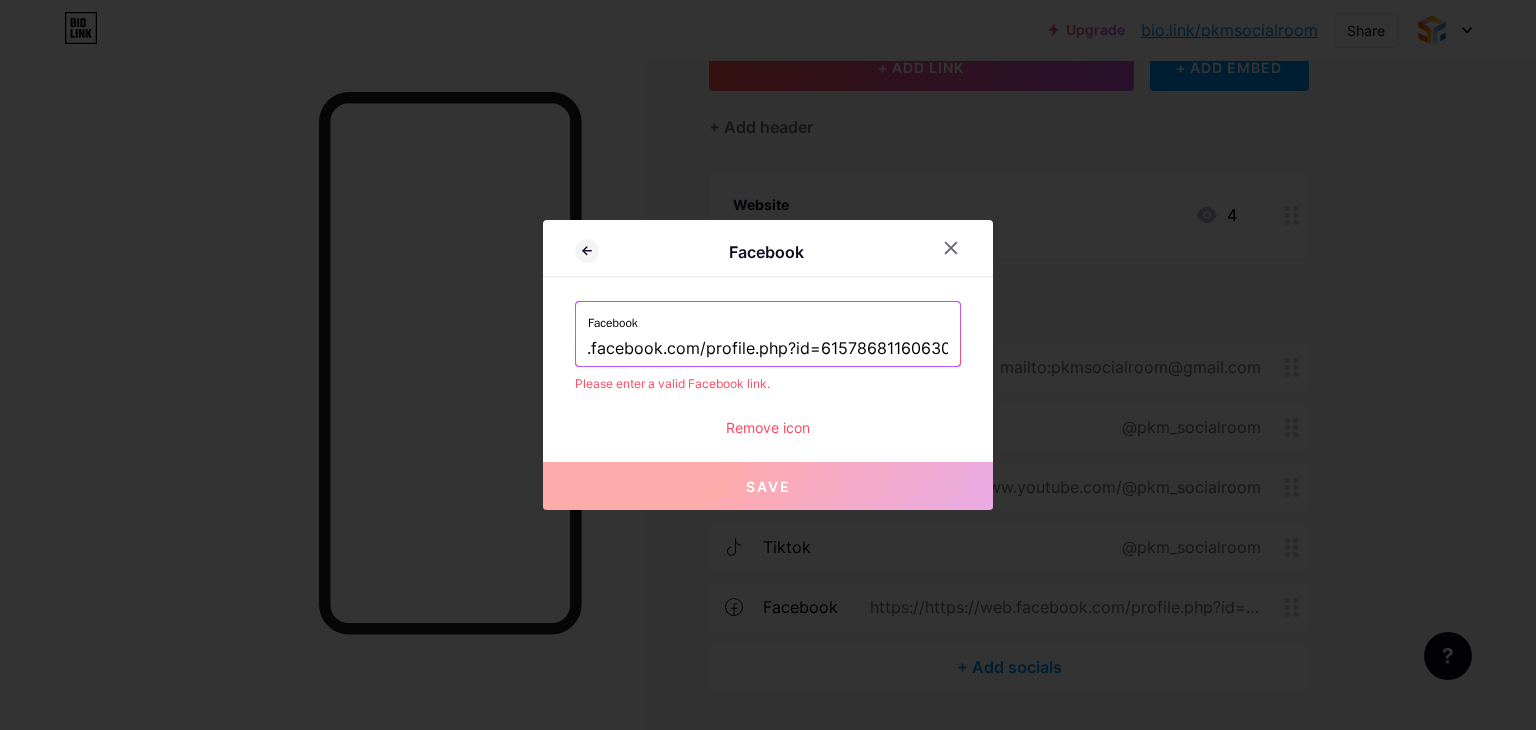 drag, startPoint x: 783, startPoint y: 352, endPoint x: 988, endPoint y: 319, distance: 207.63911 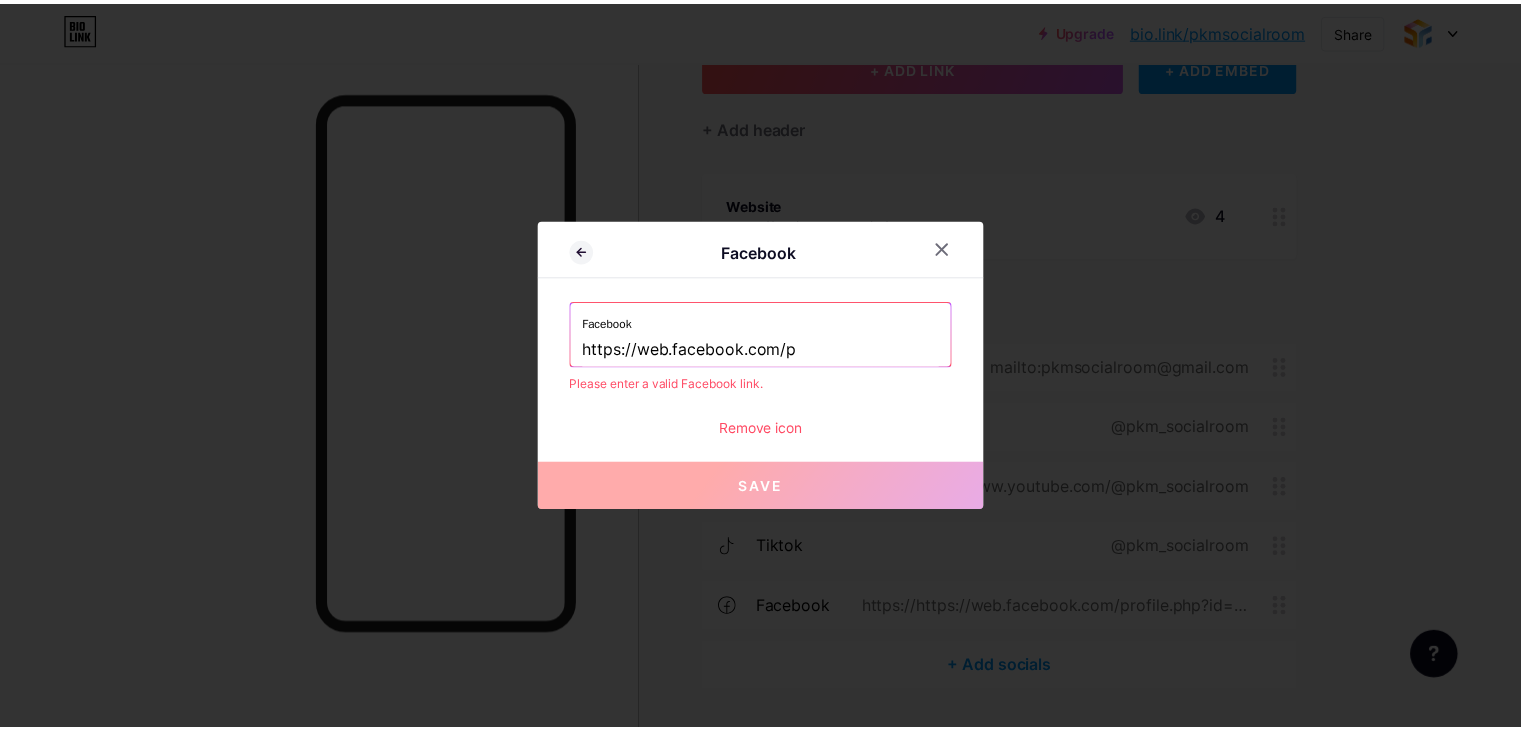 scroll, scrollTop: 0, scrollLeft: 0, axis: both 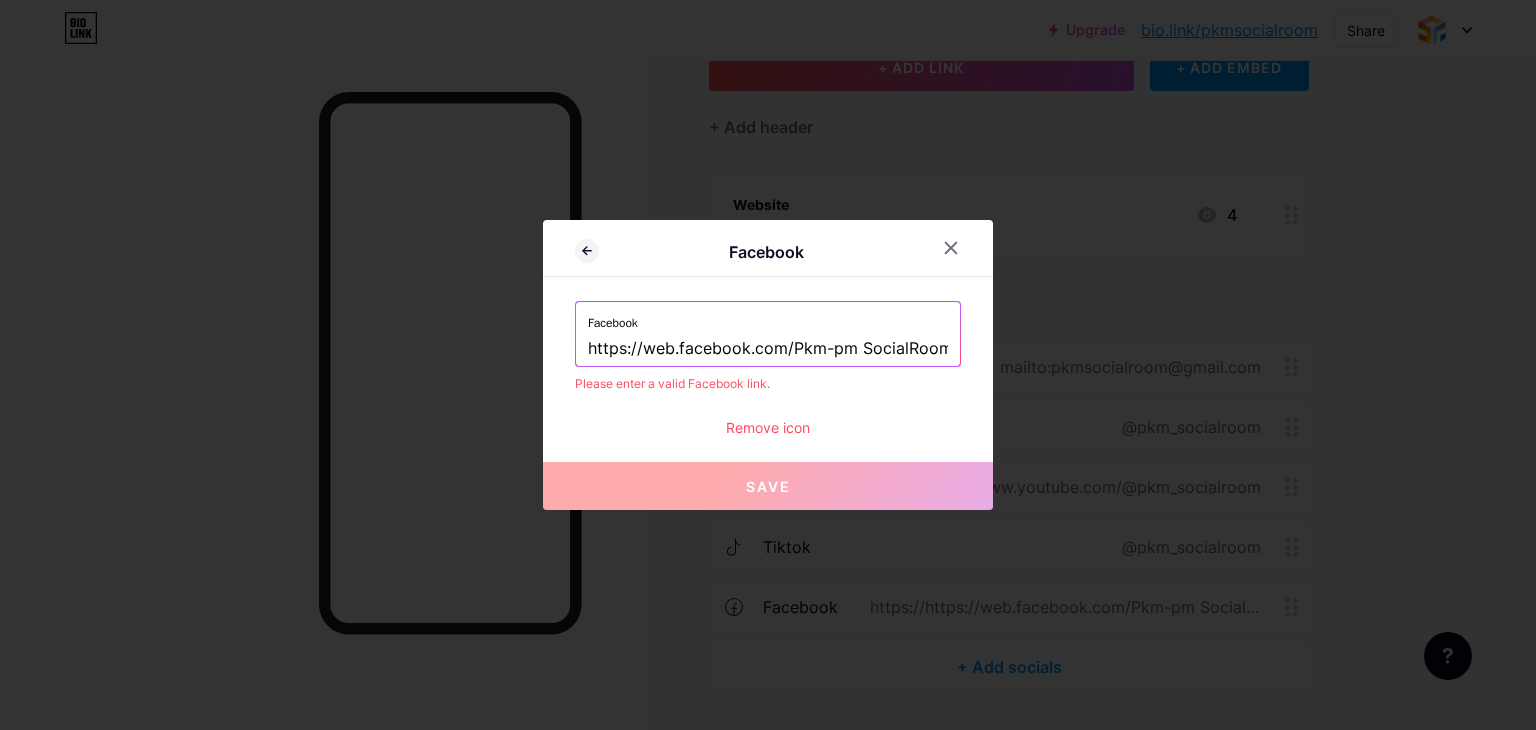 click on "https://web.facebook.com/Pkm-pm SocialRoom" at bounding box center (768, 349) 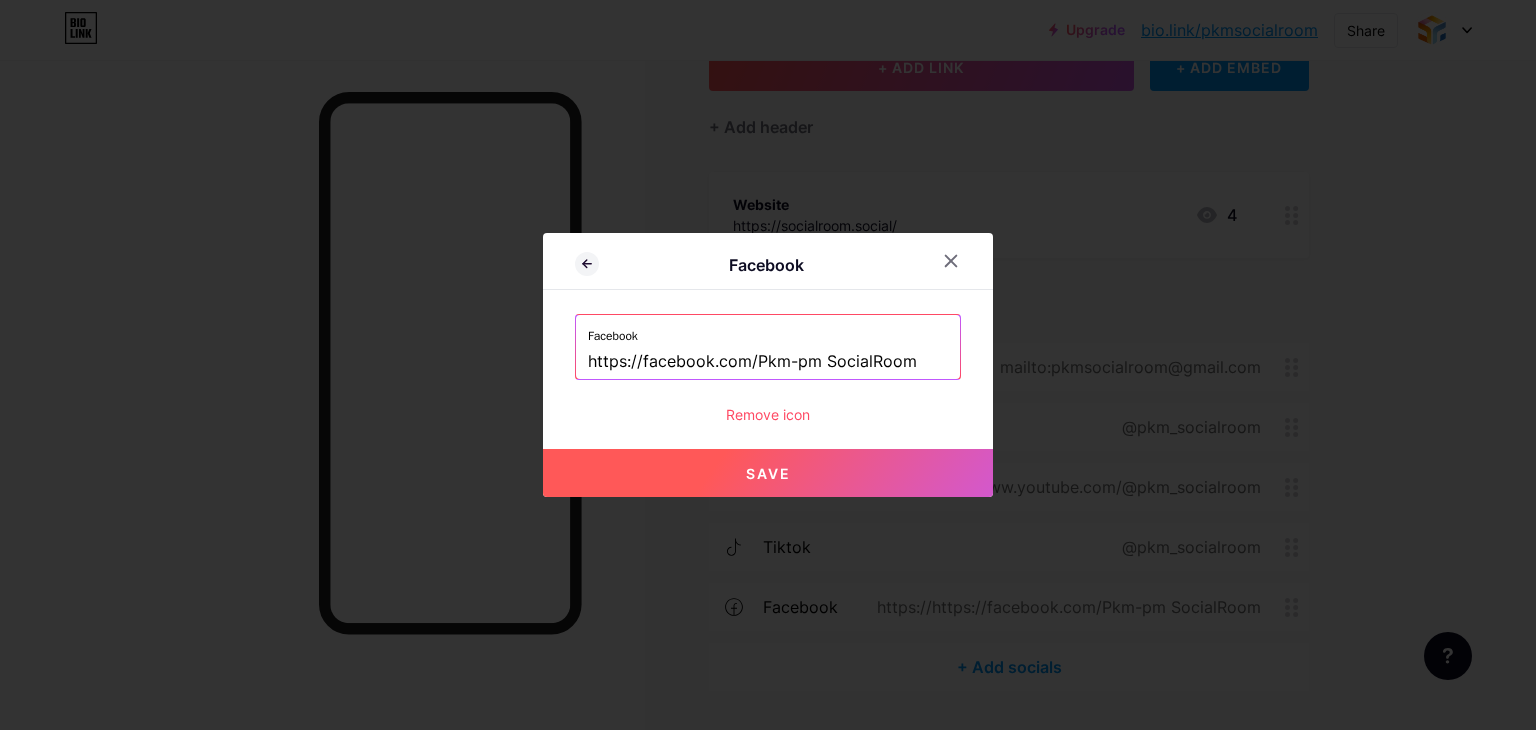 type on "https://facebook.com/Pkm-pm SocialRoom" 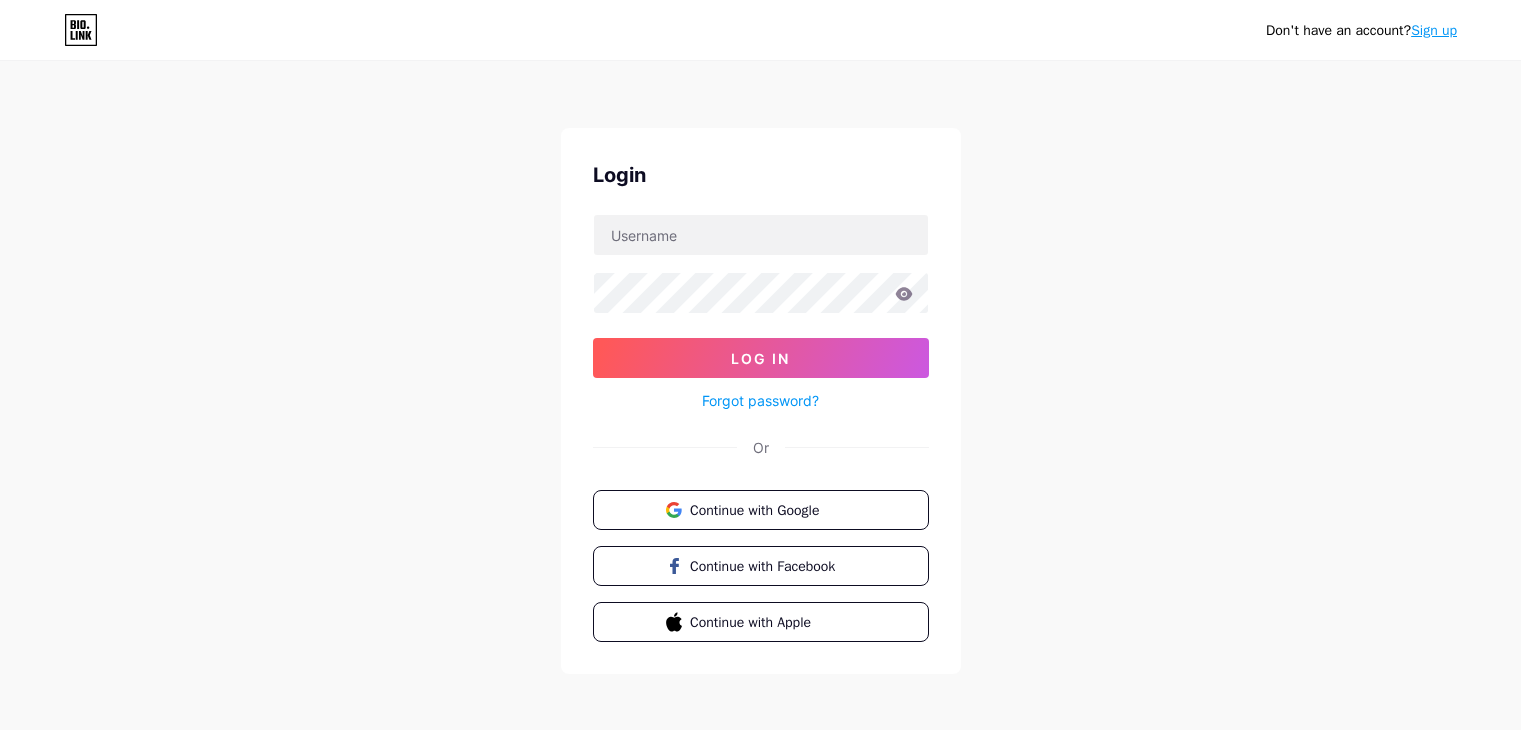 scroll, scrollTop: 0, scrollLeft: 0, axis: both 